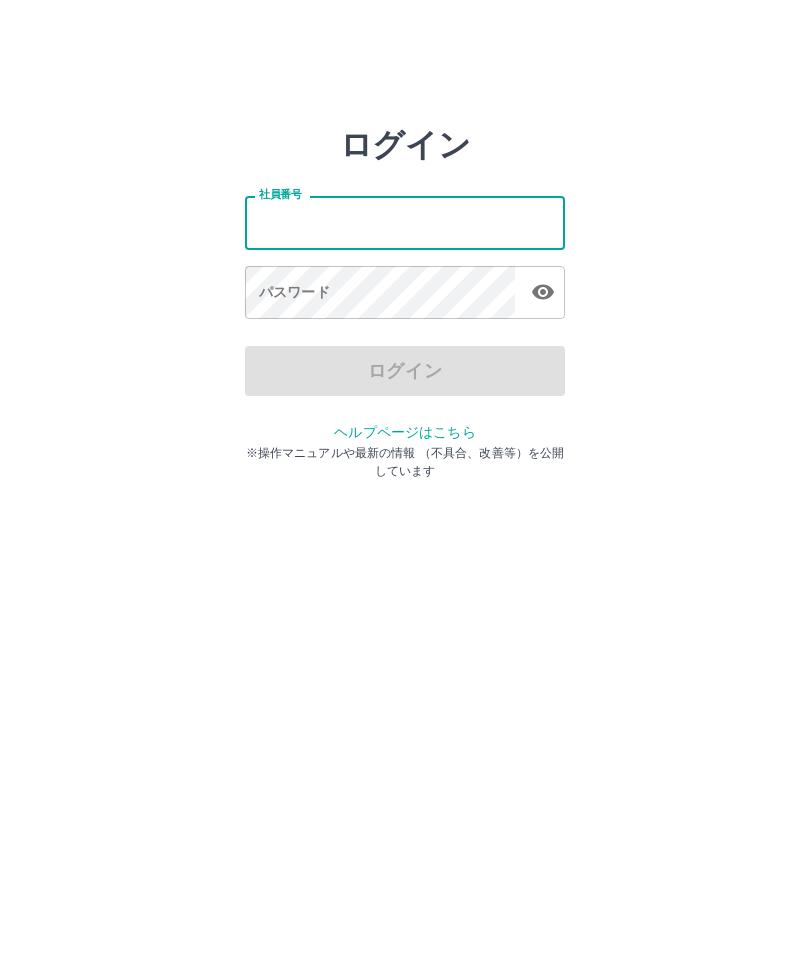 scroll, scrollTop: 0, scrollLeft: 0, axis: both 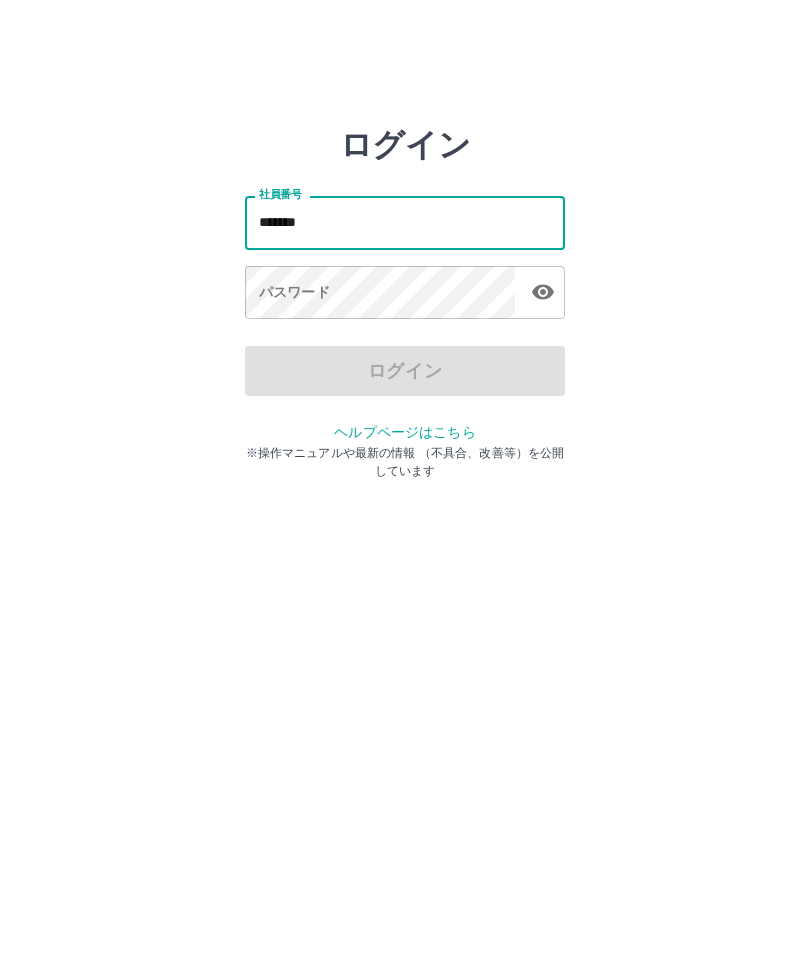 type on "*******" 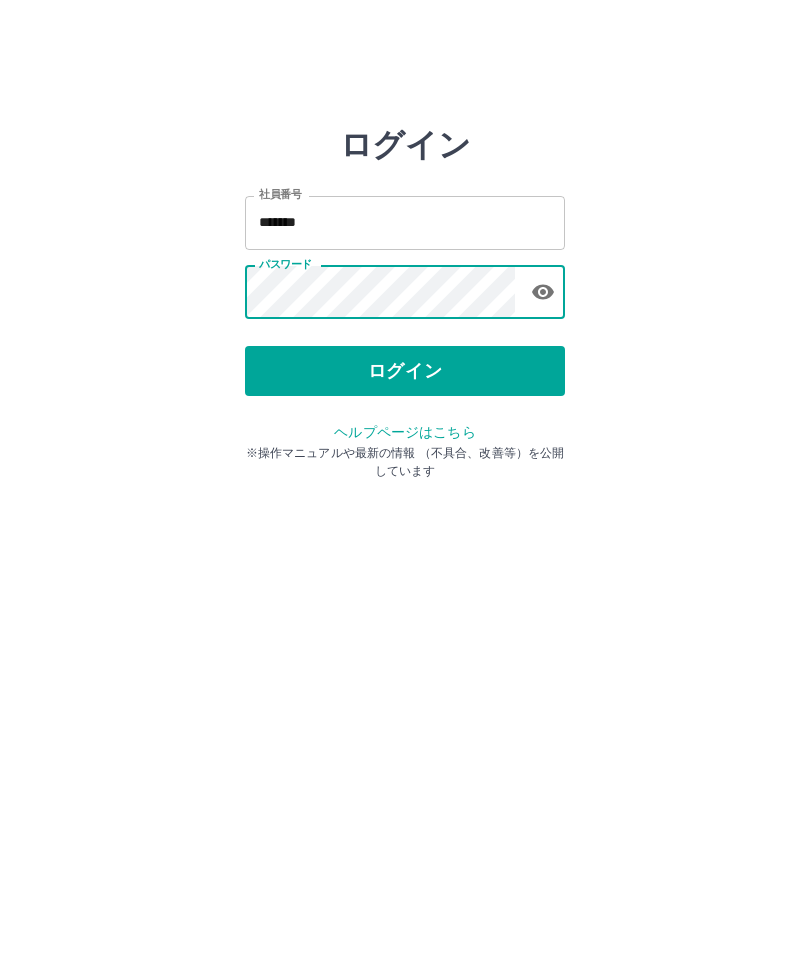 click on "ログイン" at bounding box center [405, 371] 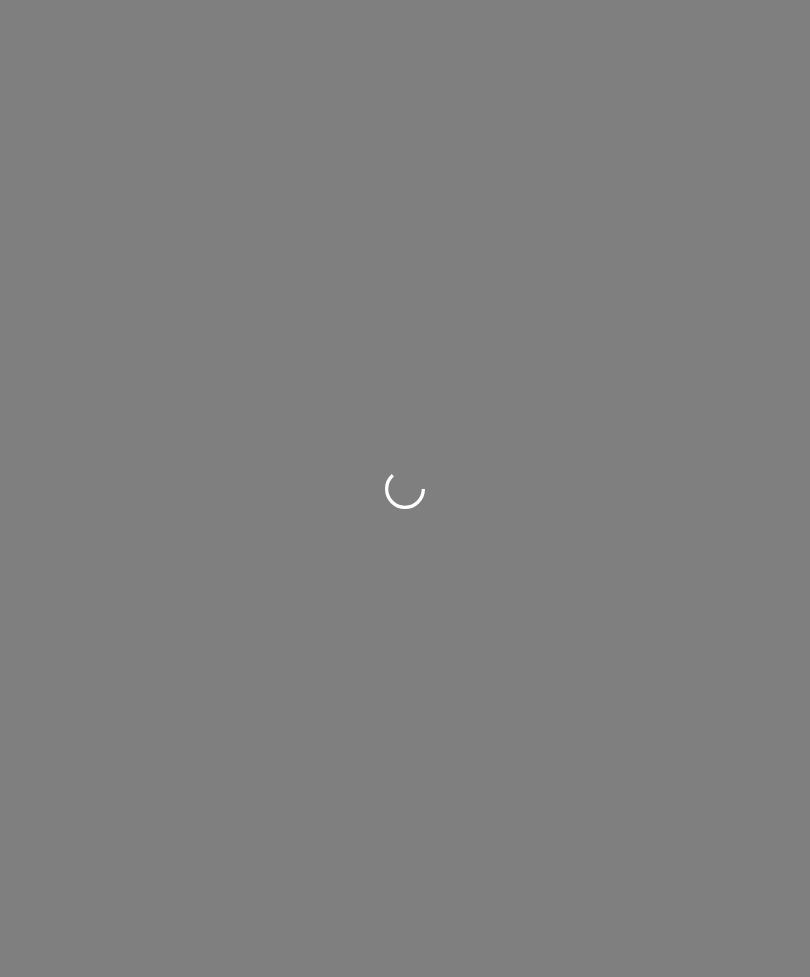 scroll, scrollTop: 0, scrollLeft: 0, axis: both 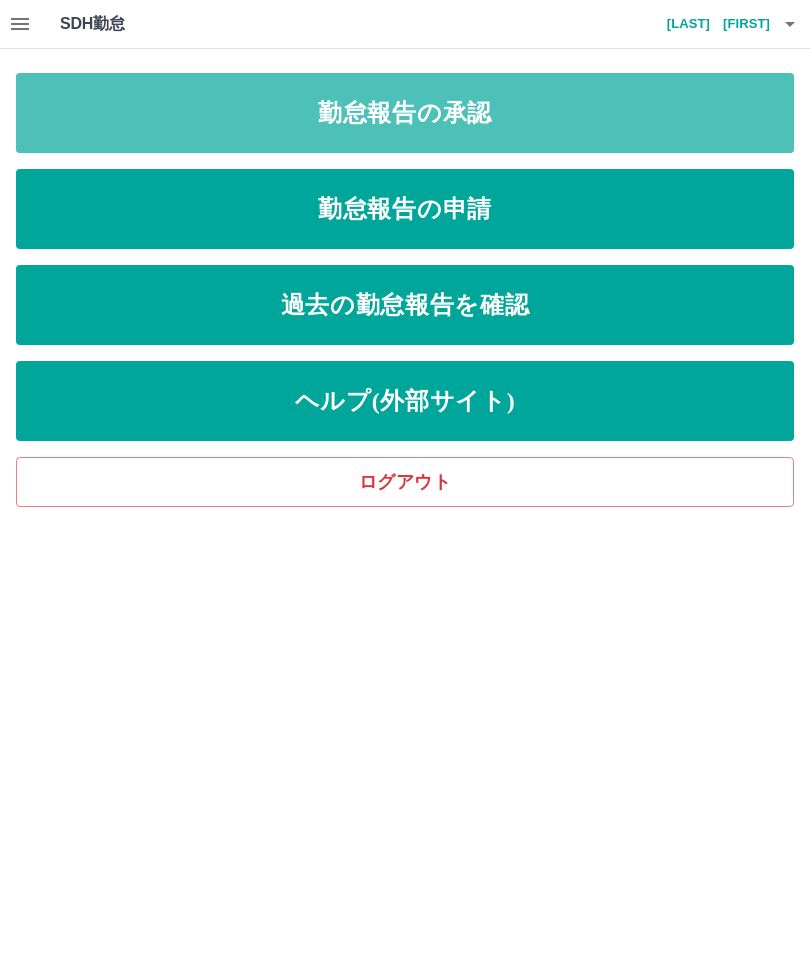 click on "勤怠報告の承認" at bounding box center [405, 113] 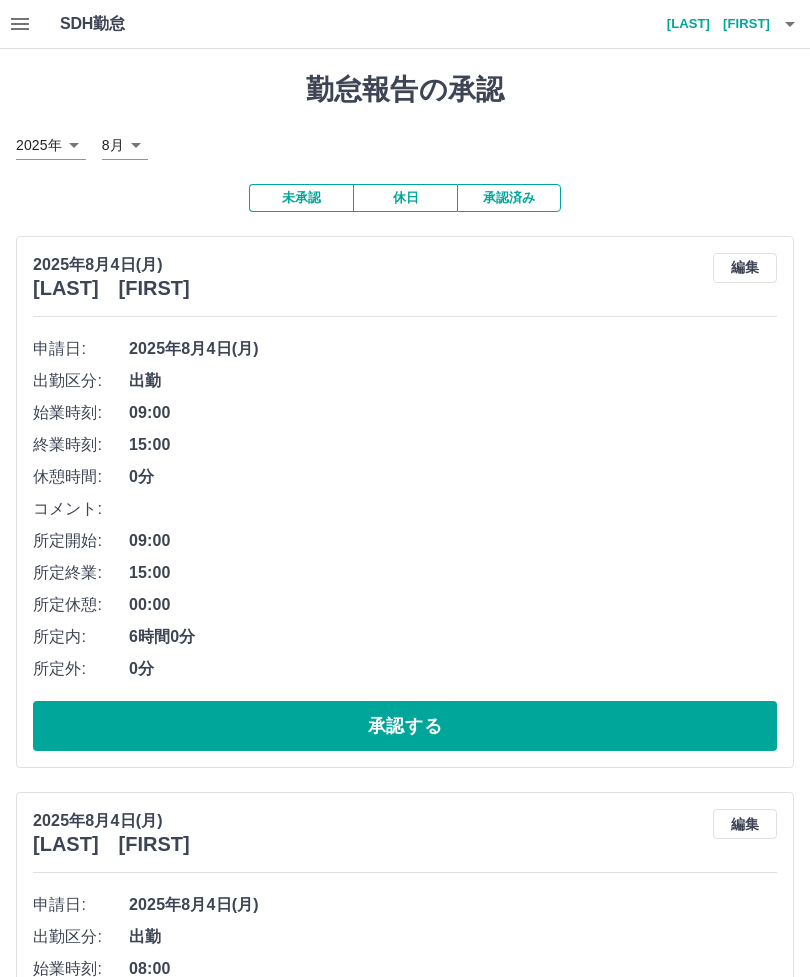 click 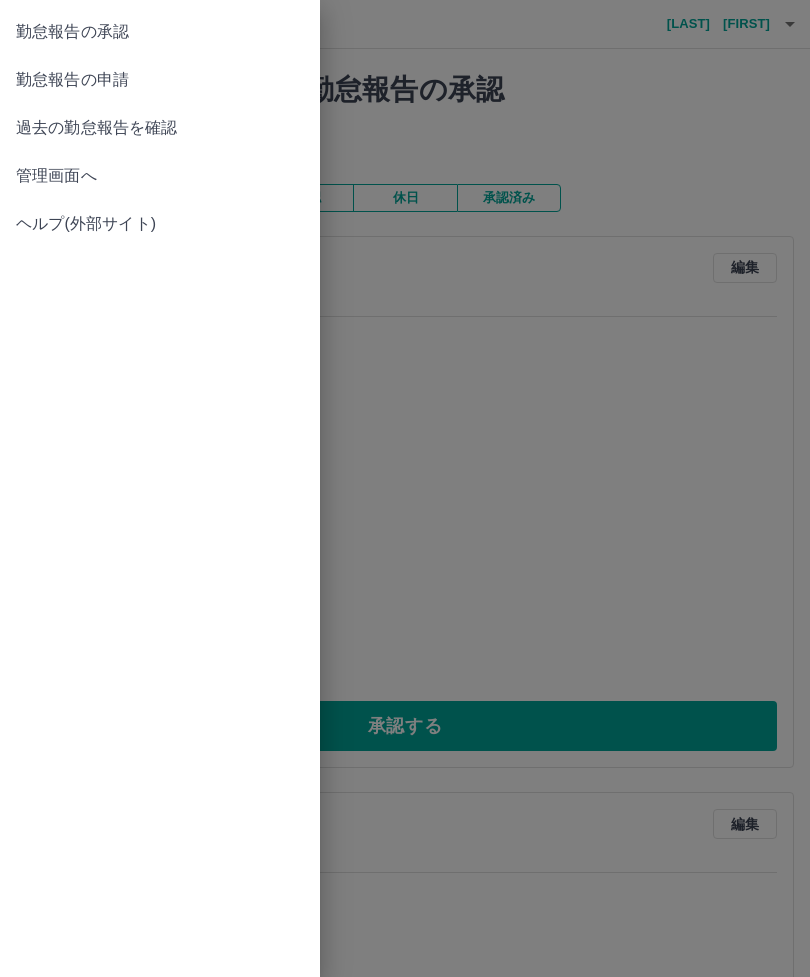 click on "勤怠報告の申請" at bounding box center [160, 80] 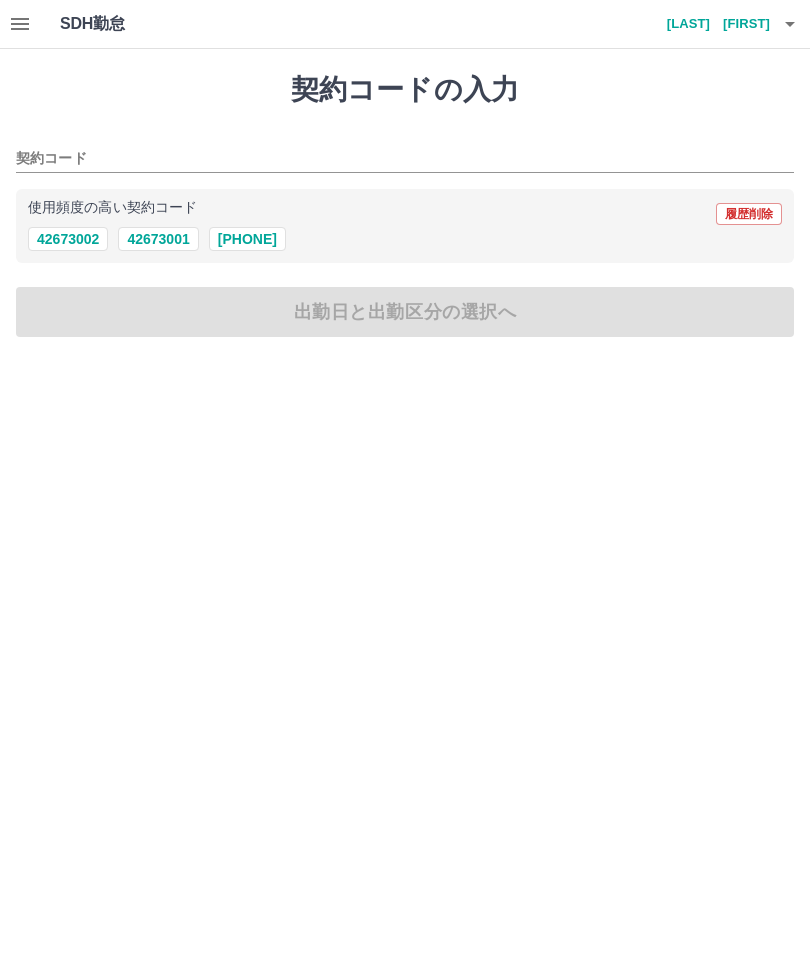 click on "42673001" at bounding box center [158, 239] 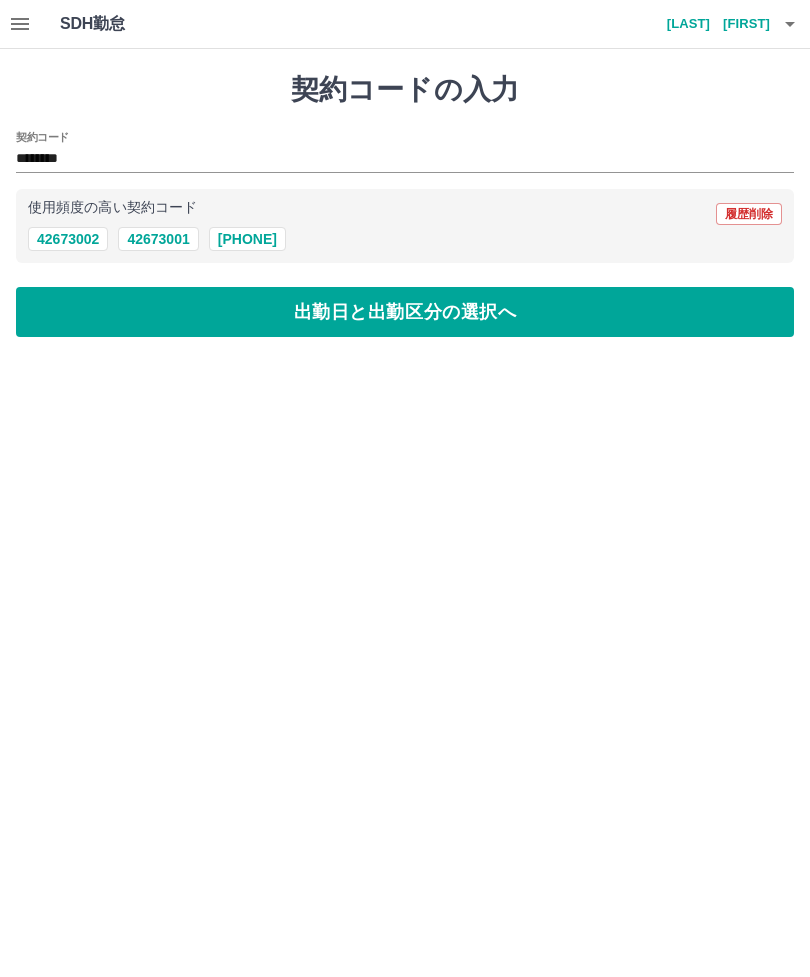 click on "出勤日と出勤区分の選択へ" at bounding box center [405, 312] 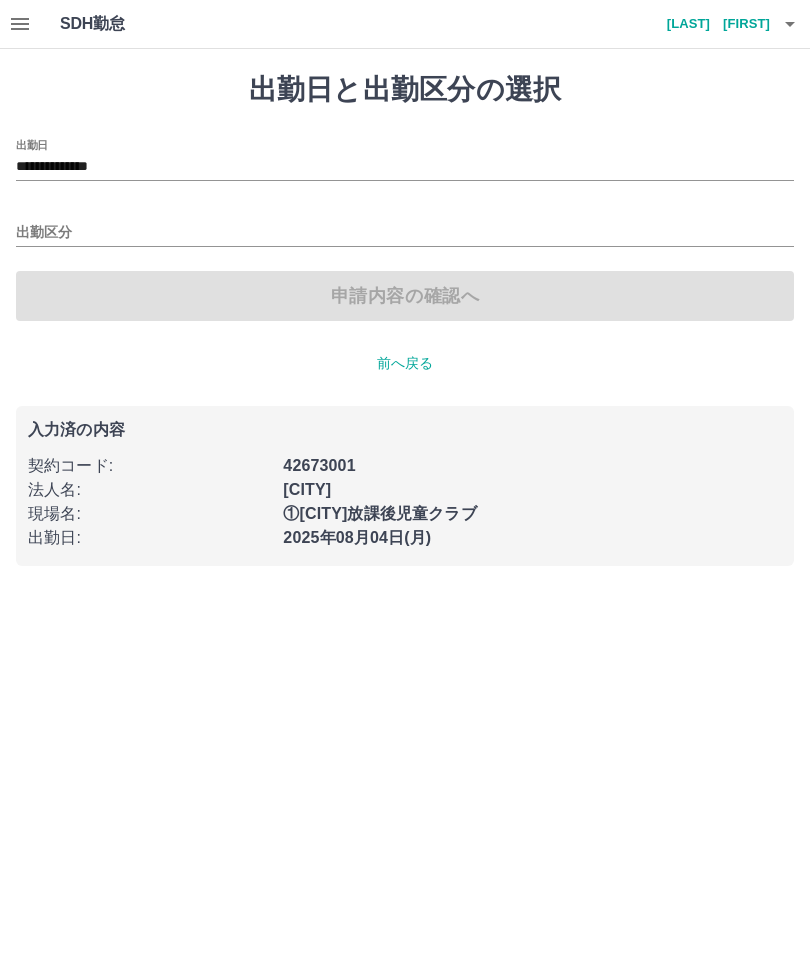 click on "出勤区分" at bounding box center (405, 226) 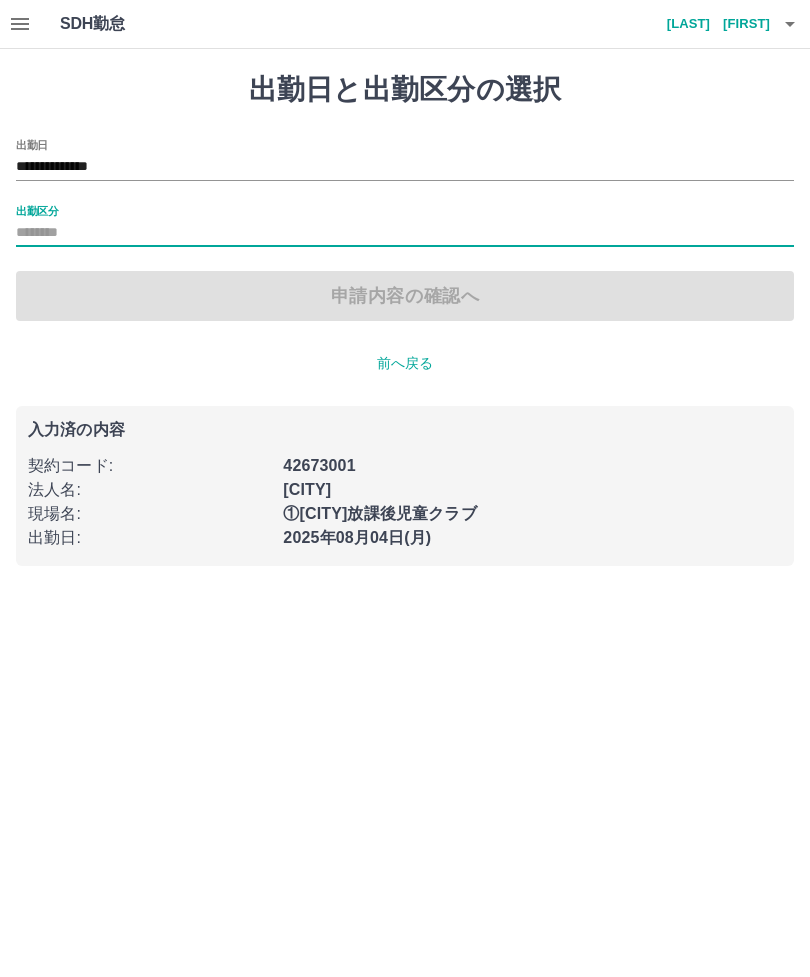 click on "出勤区分" at bounding box center [405, 233] 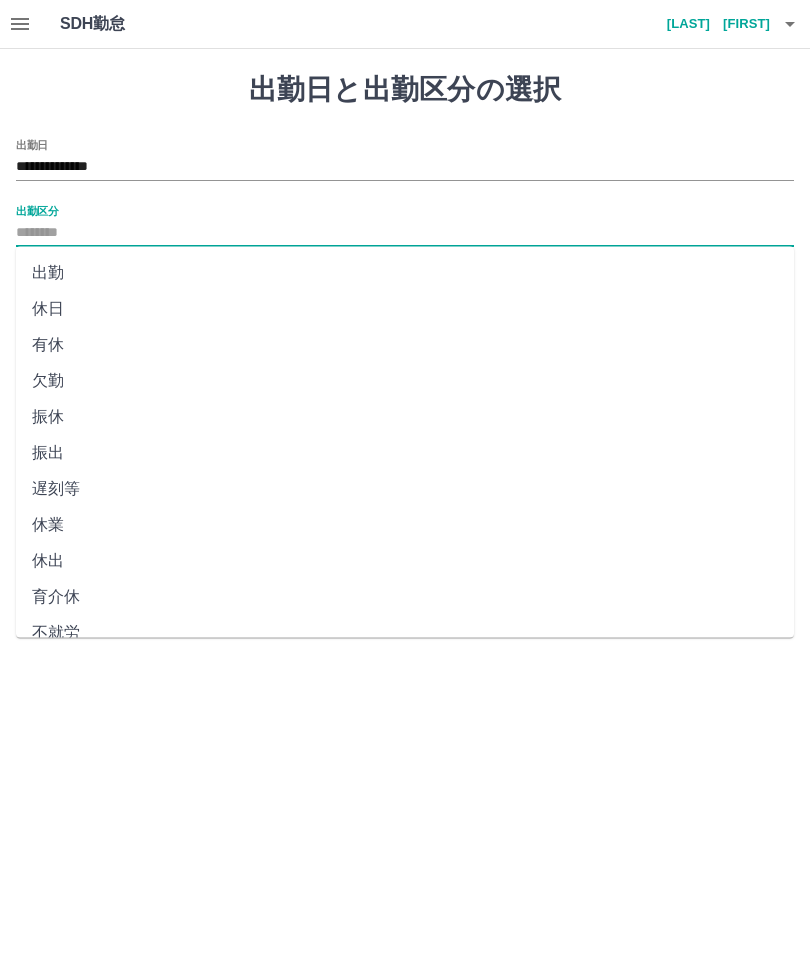 click on "出勤" at bounding box center (405, 273) 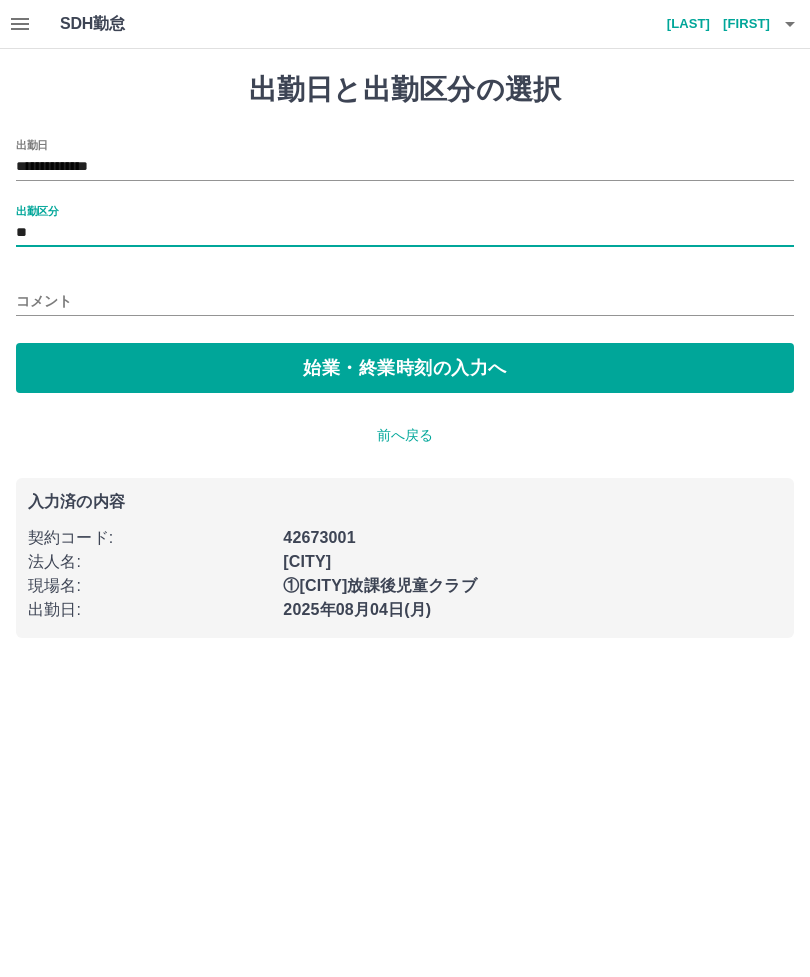 click on "始業・終業時刻の入力へ" at bounding box center (405, 368) 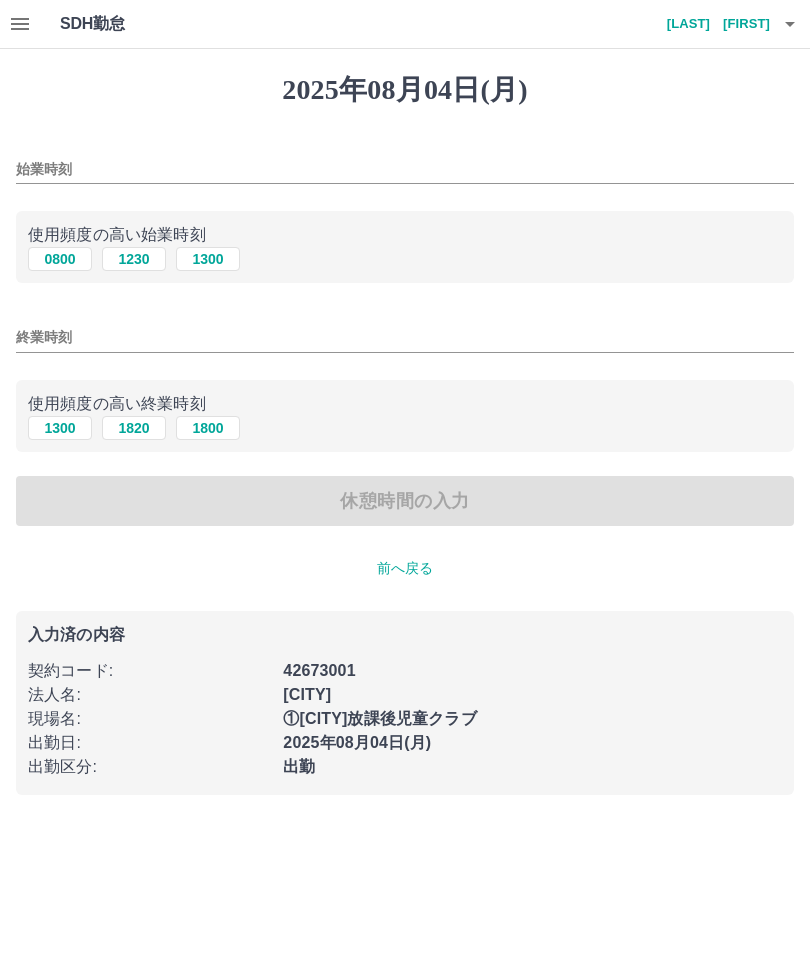 click on "始業時刻" at bounding box center [405, 169] 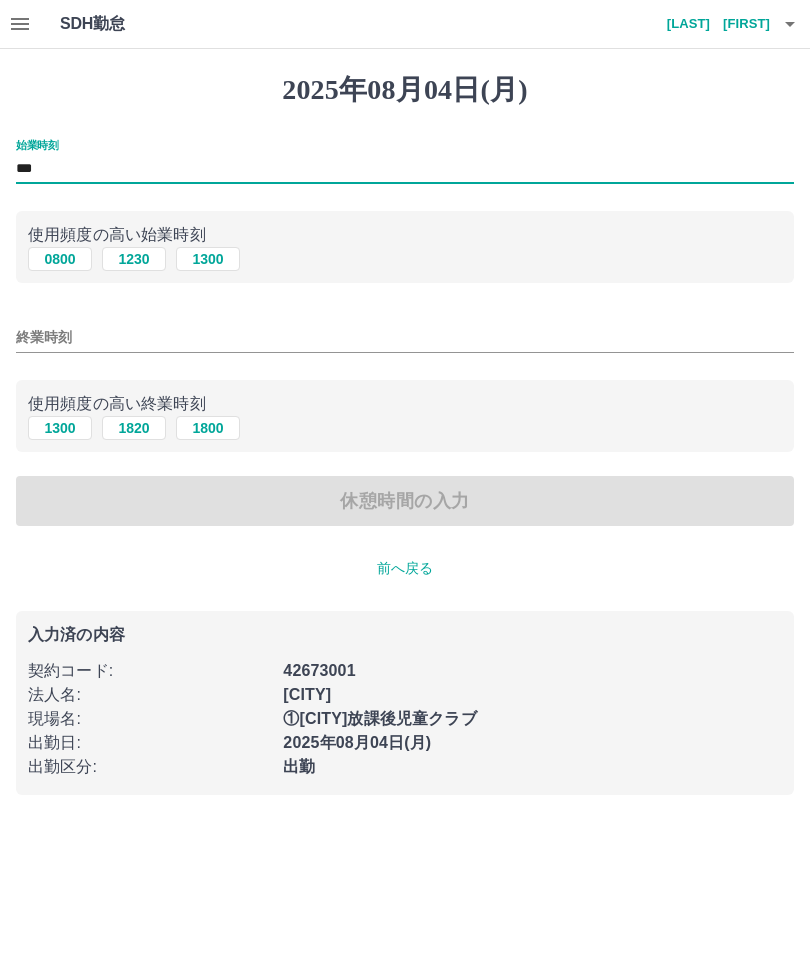 type on "***" 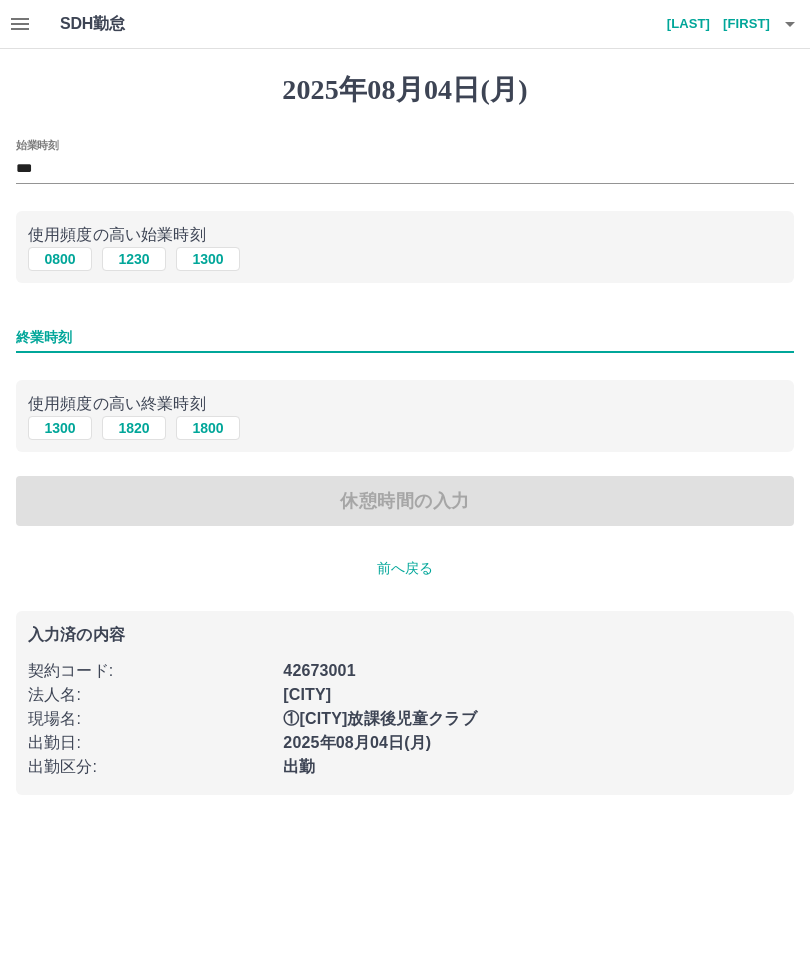 click on "終業時刻" at bounding box center [405, 337] 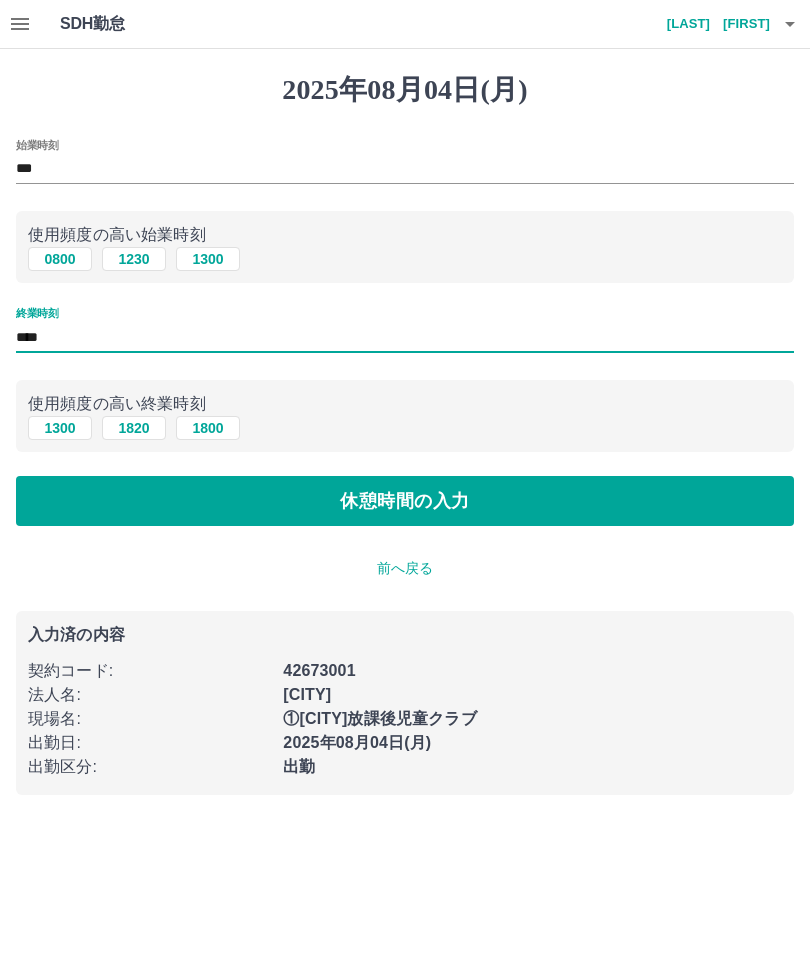 type on "****" 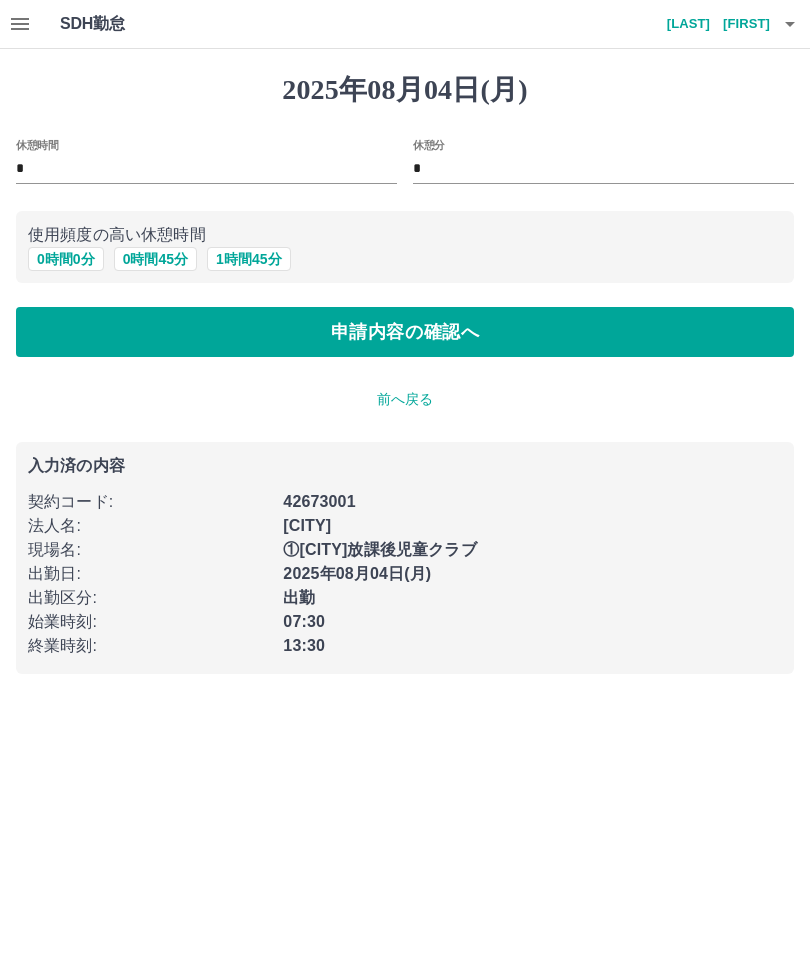 click on "申請内容の確認へ" at bounding box center [405, 332] 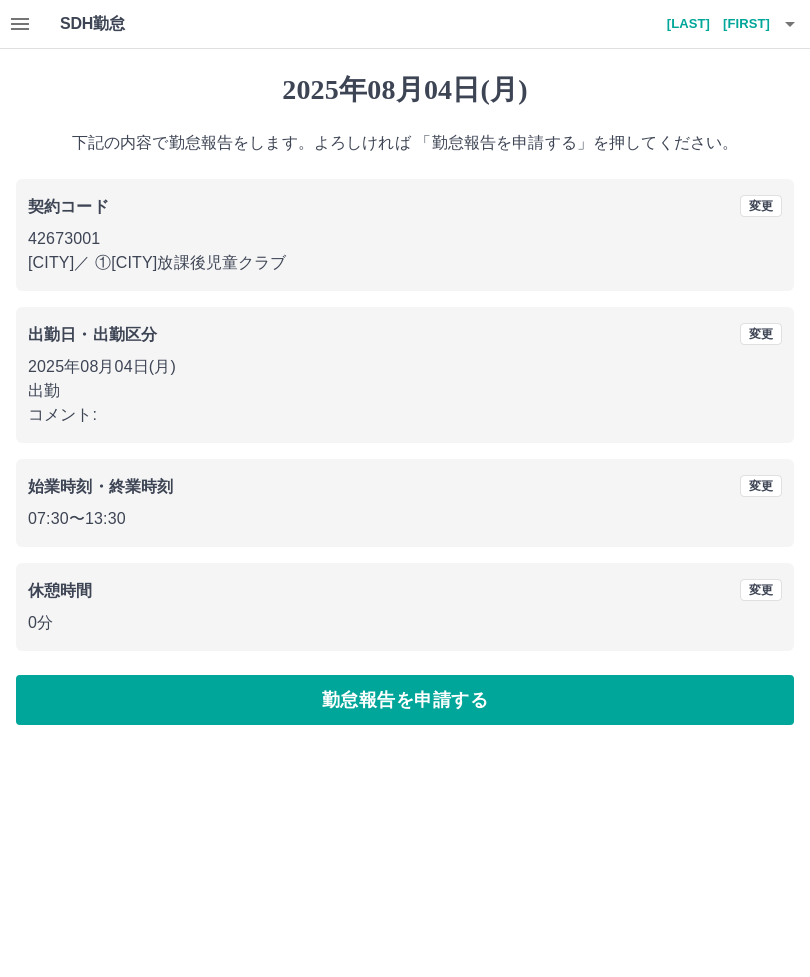 click on "勤怠報告を申請する" at bounding box center [405, 700] 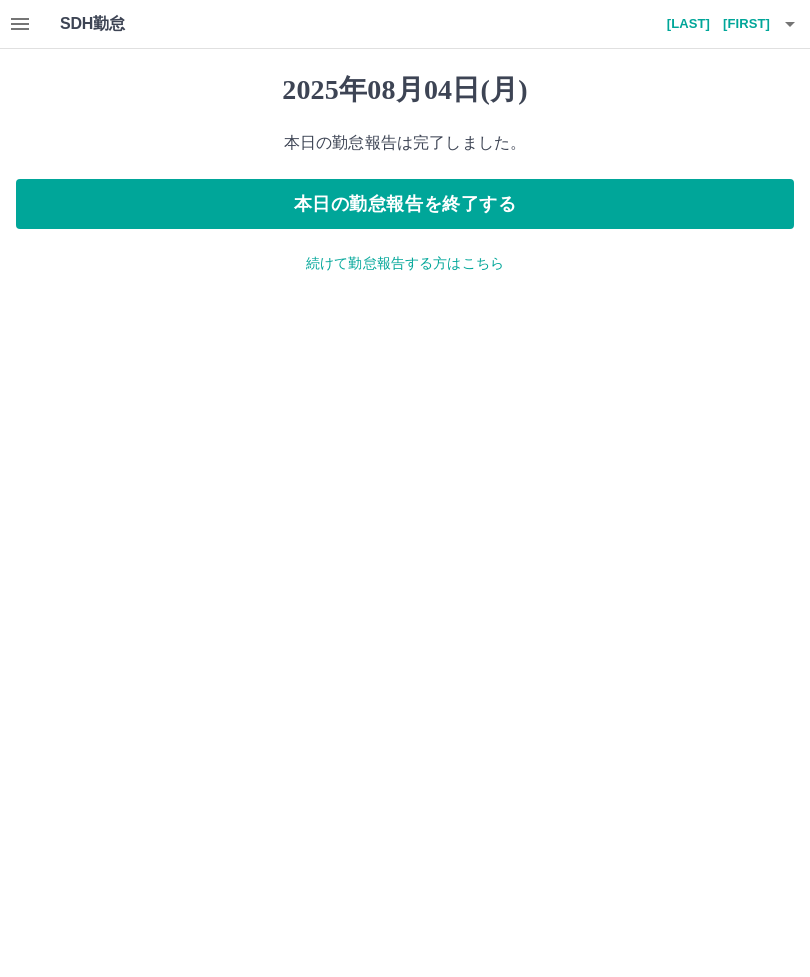 click 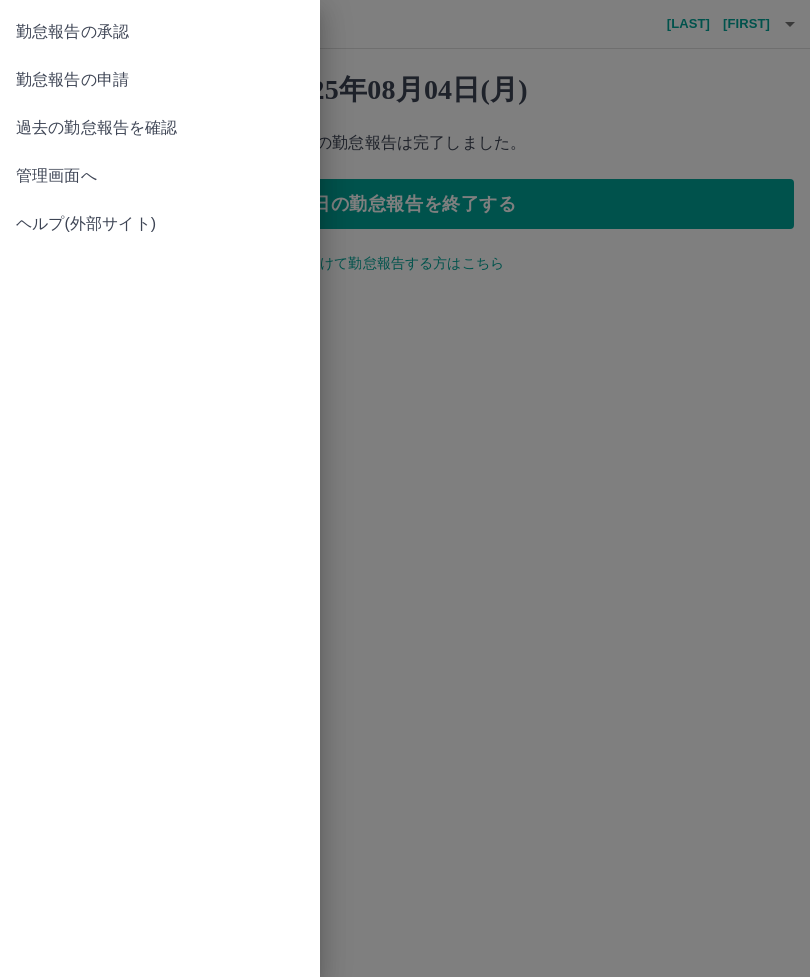 click on "勤怠報告の承認" at bounding box center [160, 32] 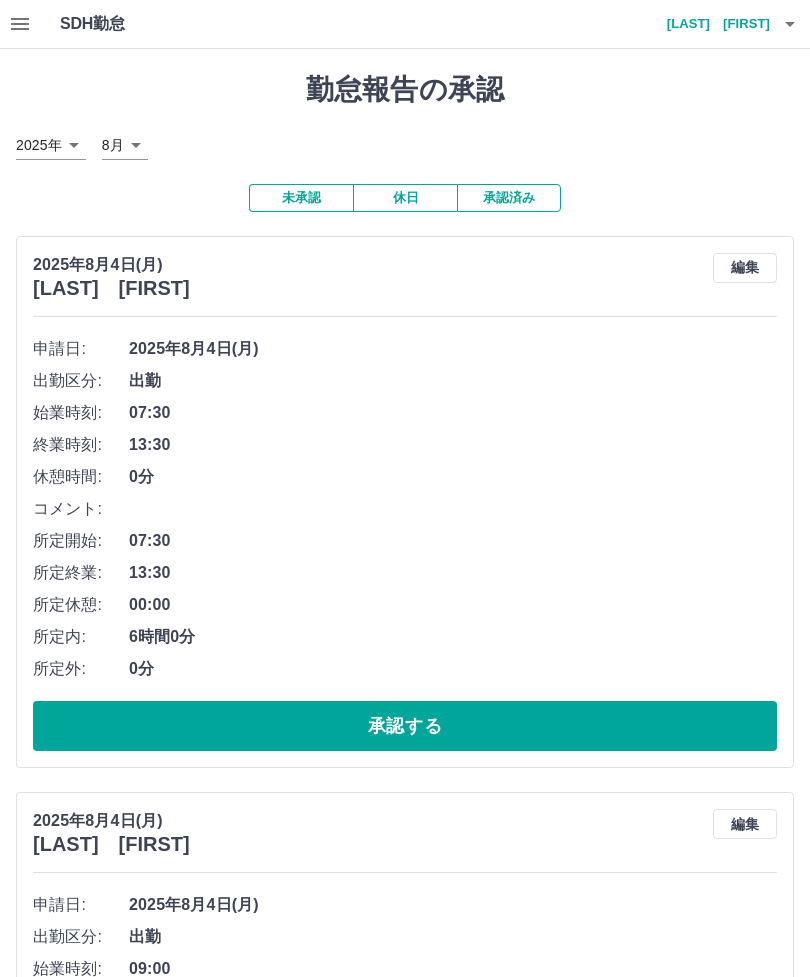 click on "承認する" at bounding box center (405, 726) 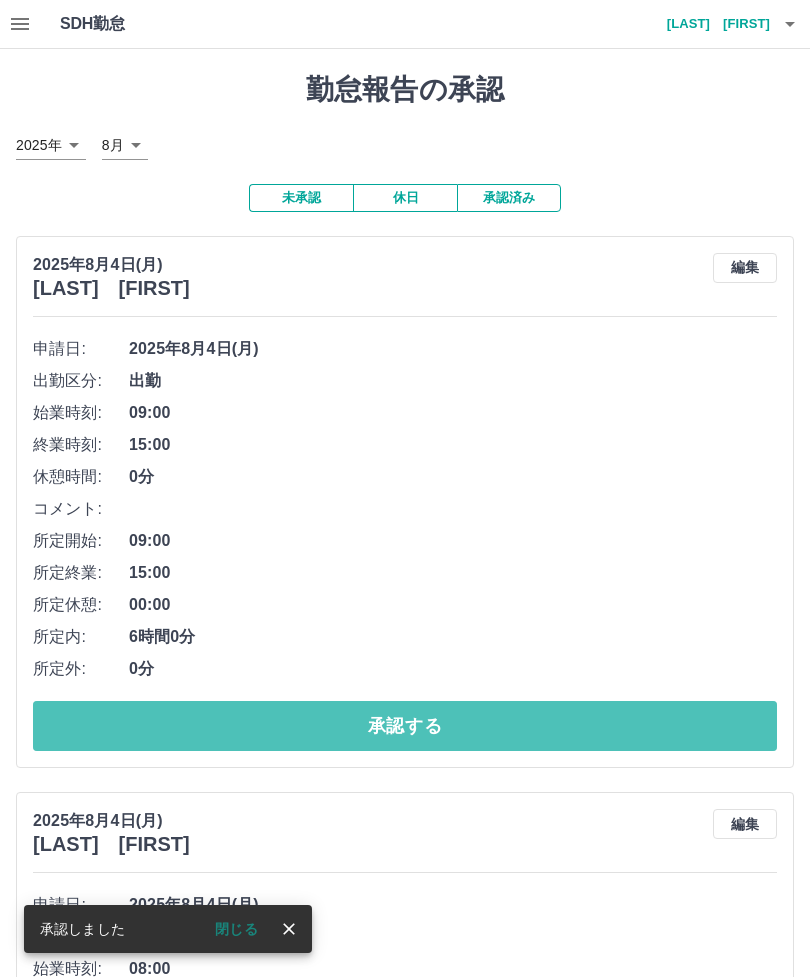 click on "承認する" at bounding box center [405, 726] 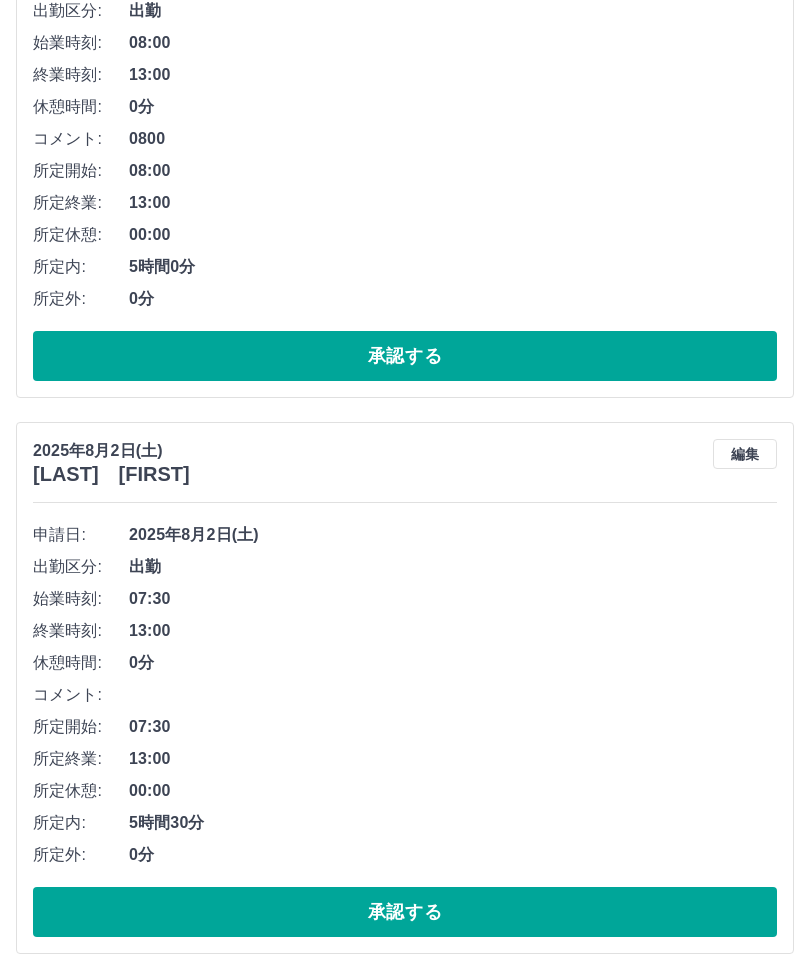 scroll, scrollTop: 370, scrollLeft: 0, axis: vertical 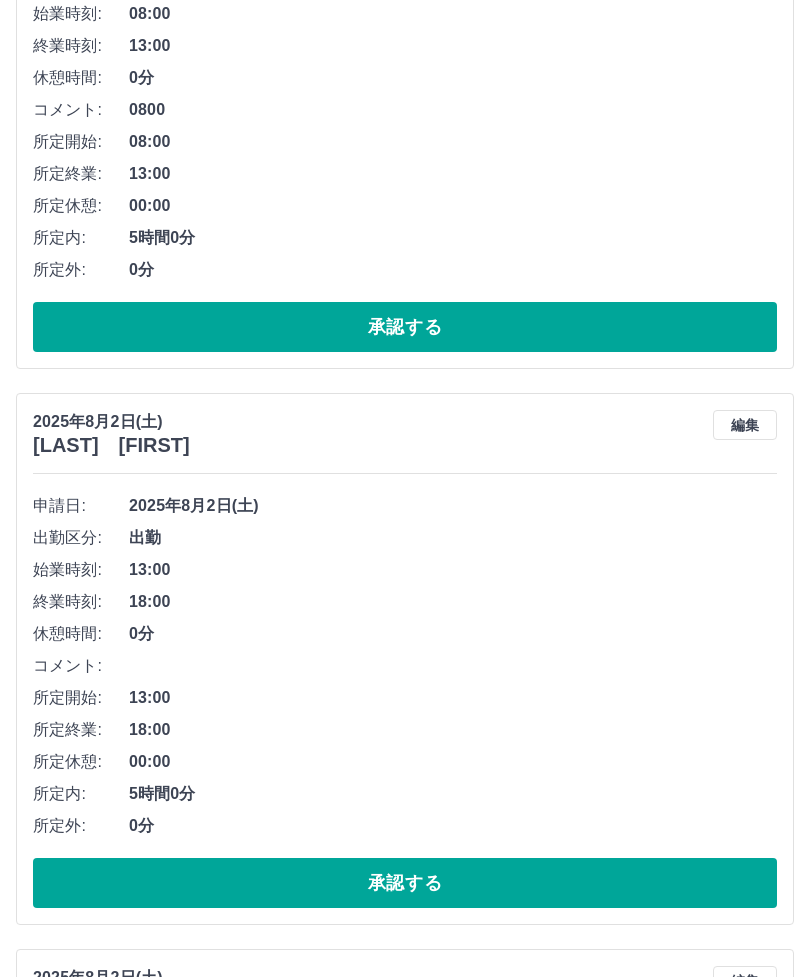 click on "承認する" at bounding box center (405, 883) 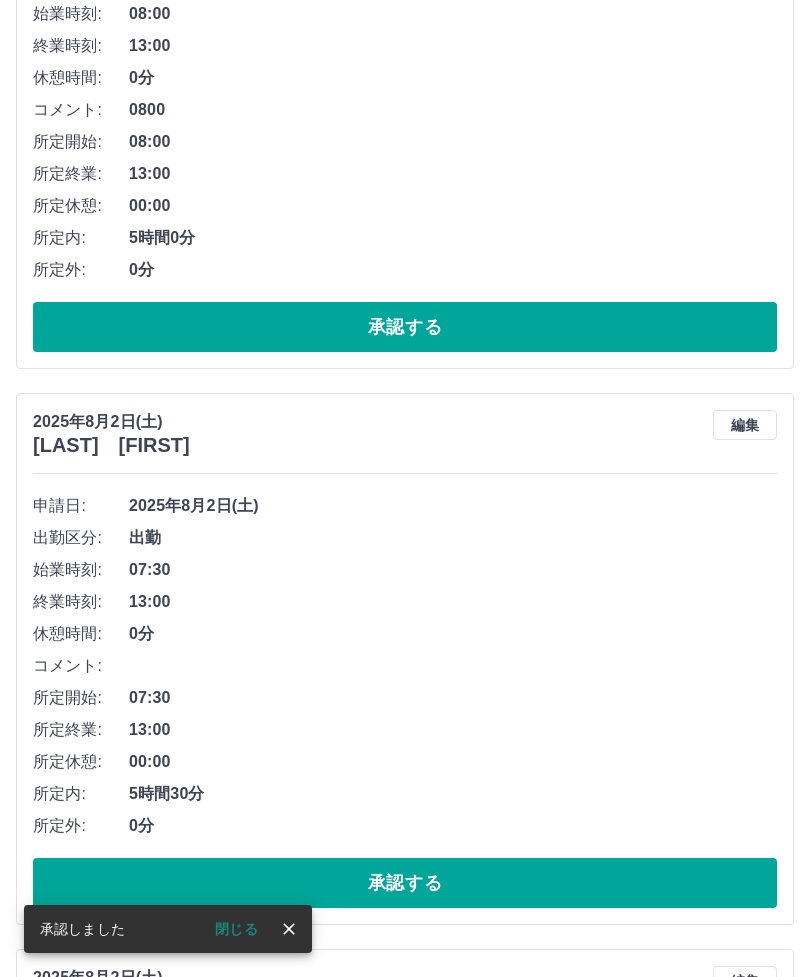 click on "承認する" at bounding box center (405, 883) 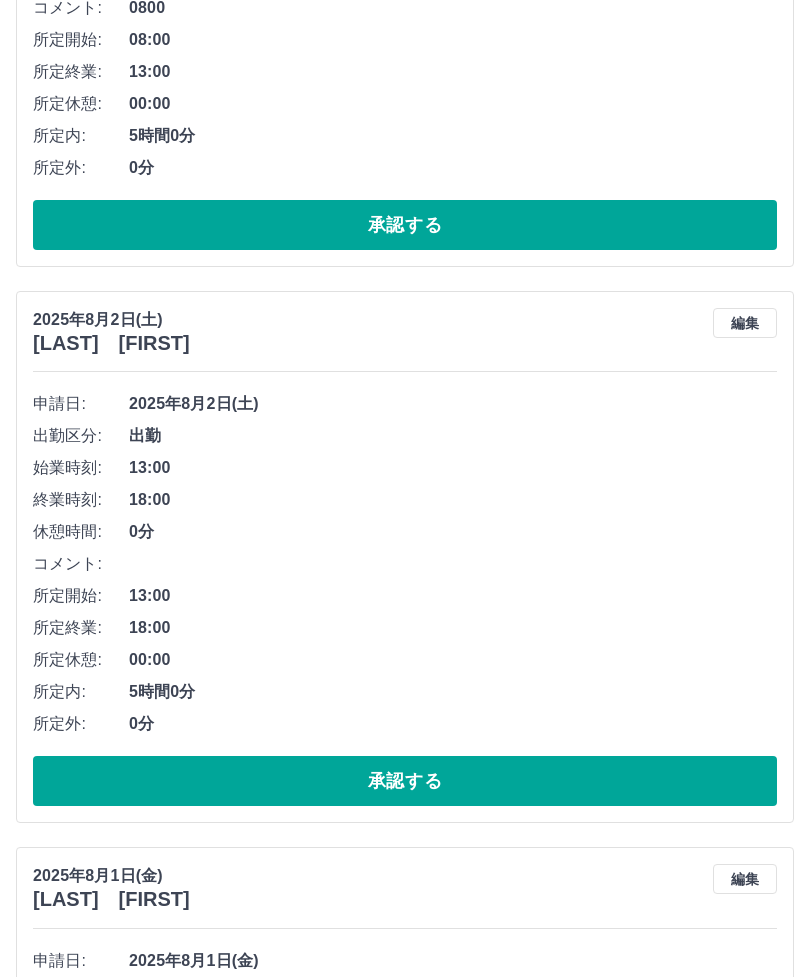 scroll, scrollTop: 502, scrollLeft: 0, axis: vertical 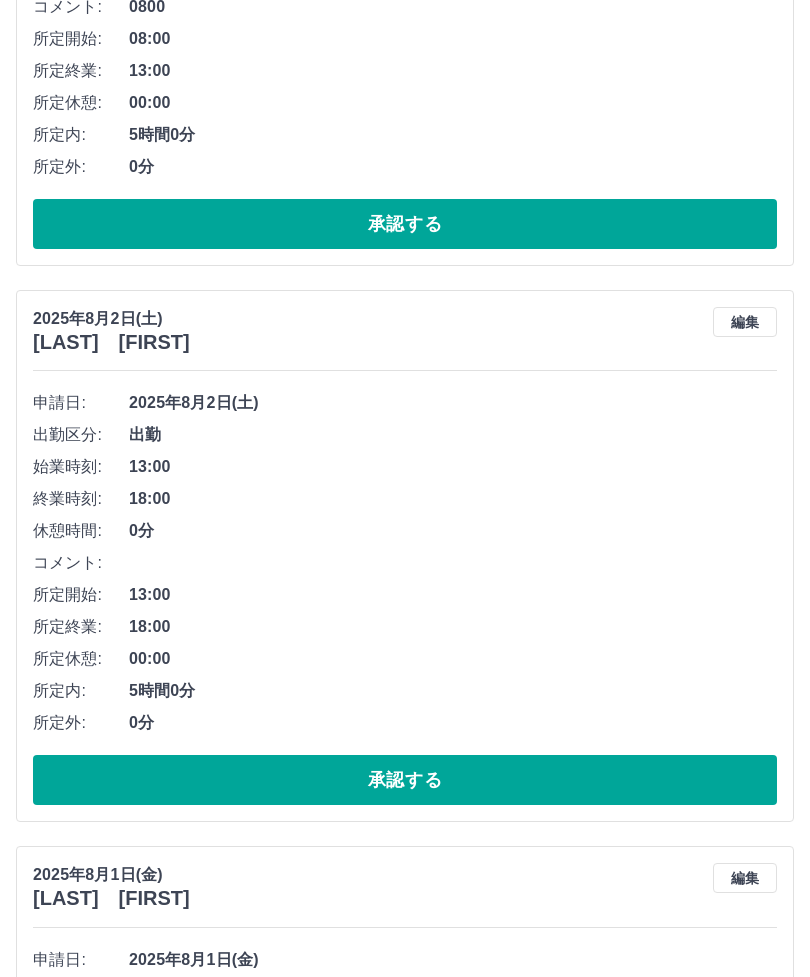 click on "承認する" at bounding box center [405, 780] 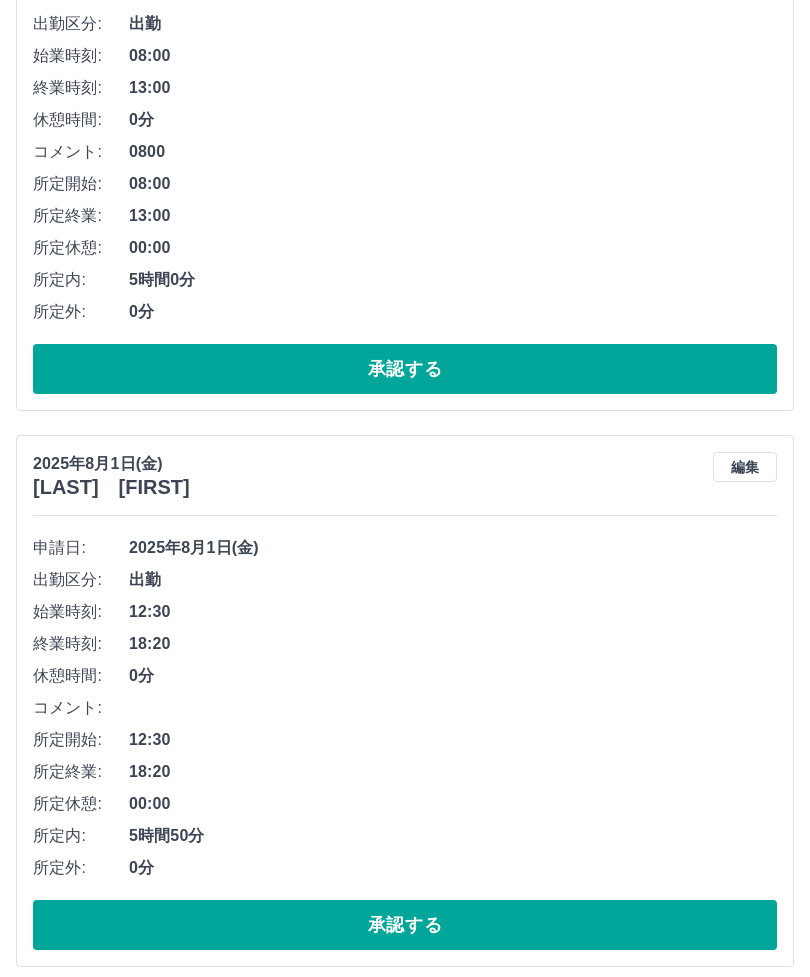 scroll, scrollTop: 360, scrollLeft: 0, axis: vertical 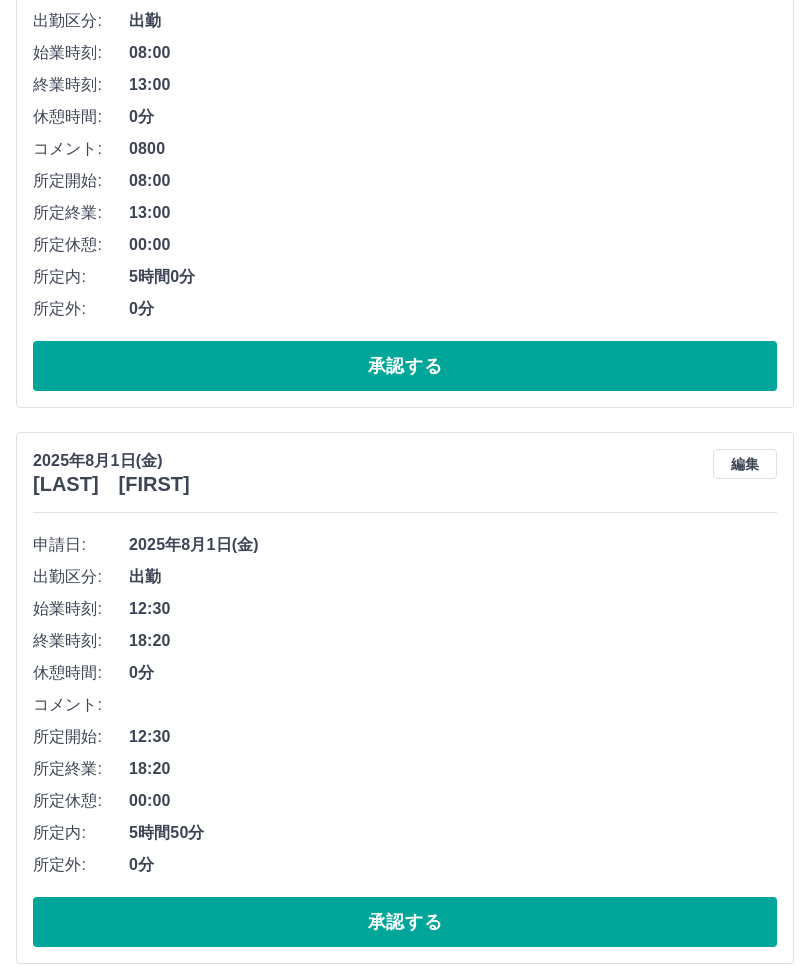 click on "承認する" at bounding box center [405, 922] 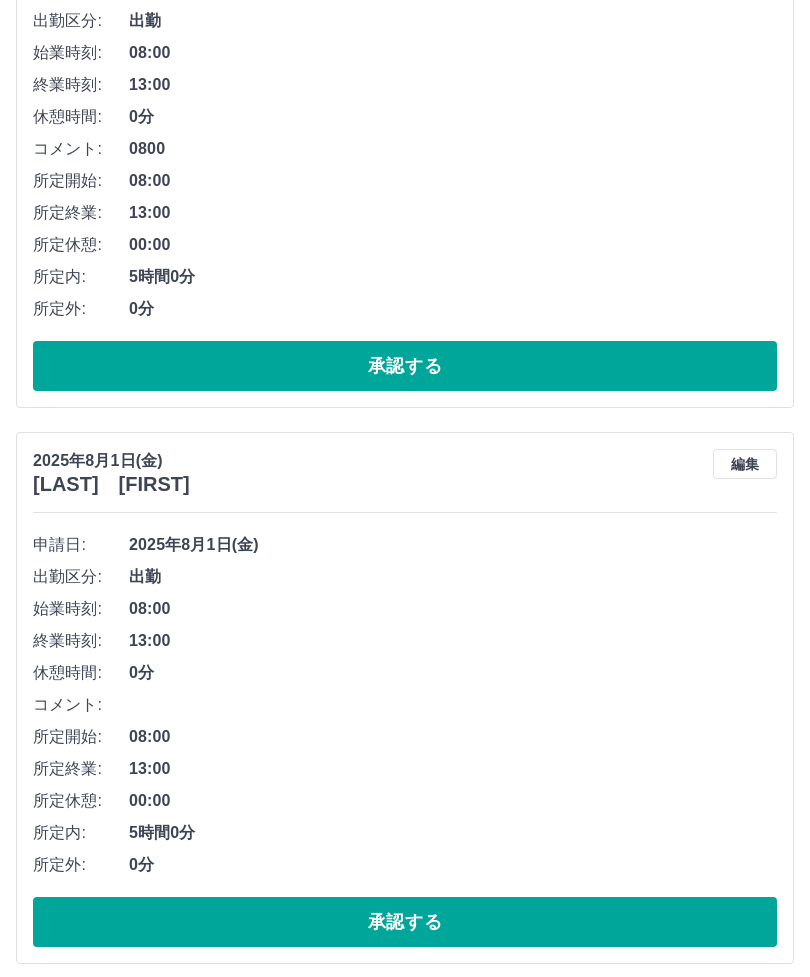 click on "承認する" at bounding box center [405, 922] 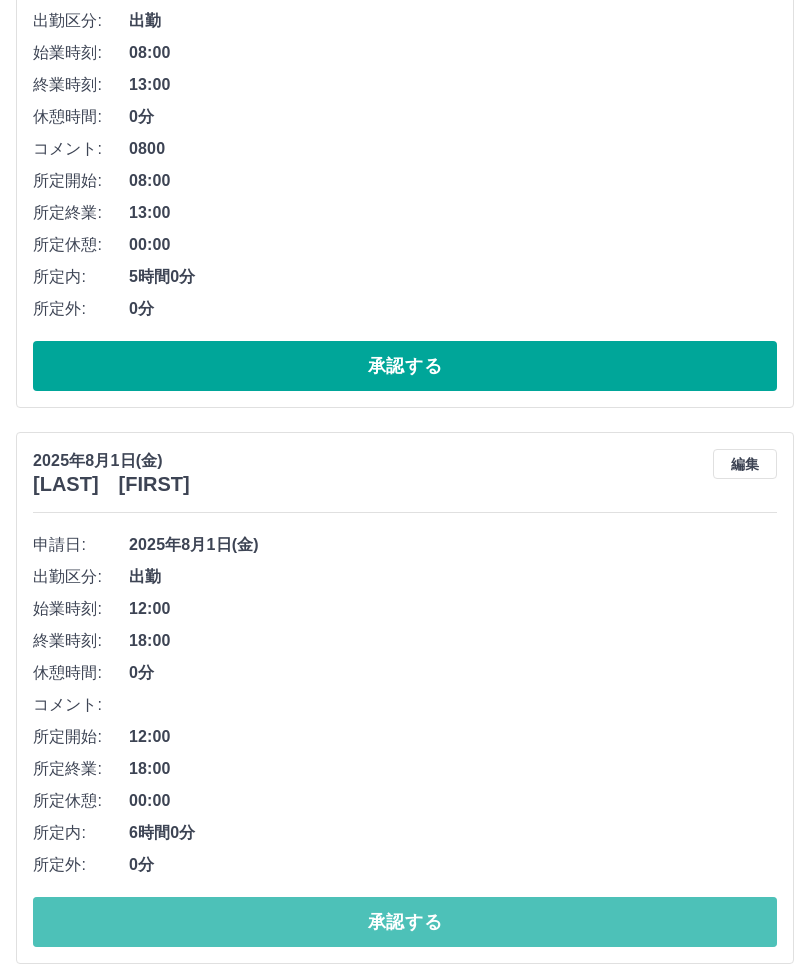 click on "承認する" at bounding box center [405, 922] 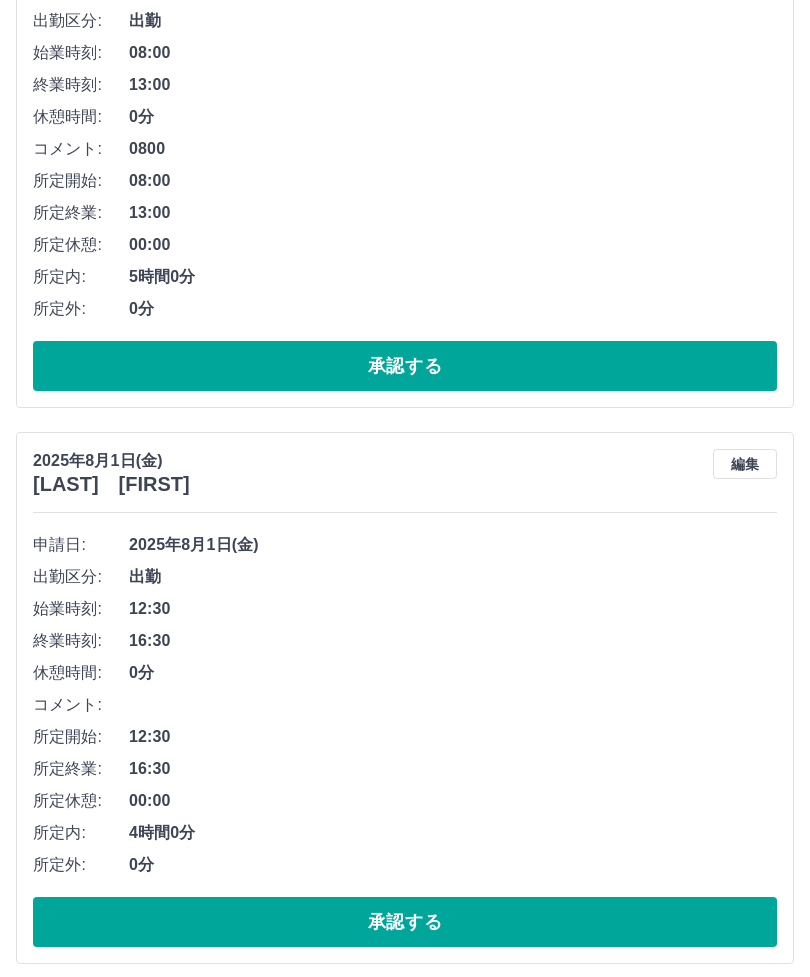 click on "承認する" at bounding box center (405, 922) 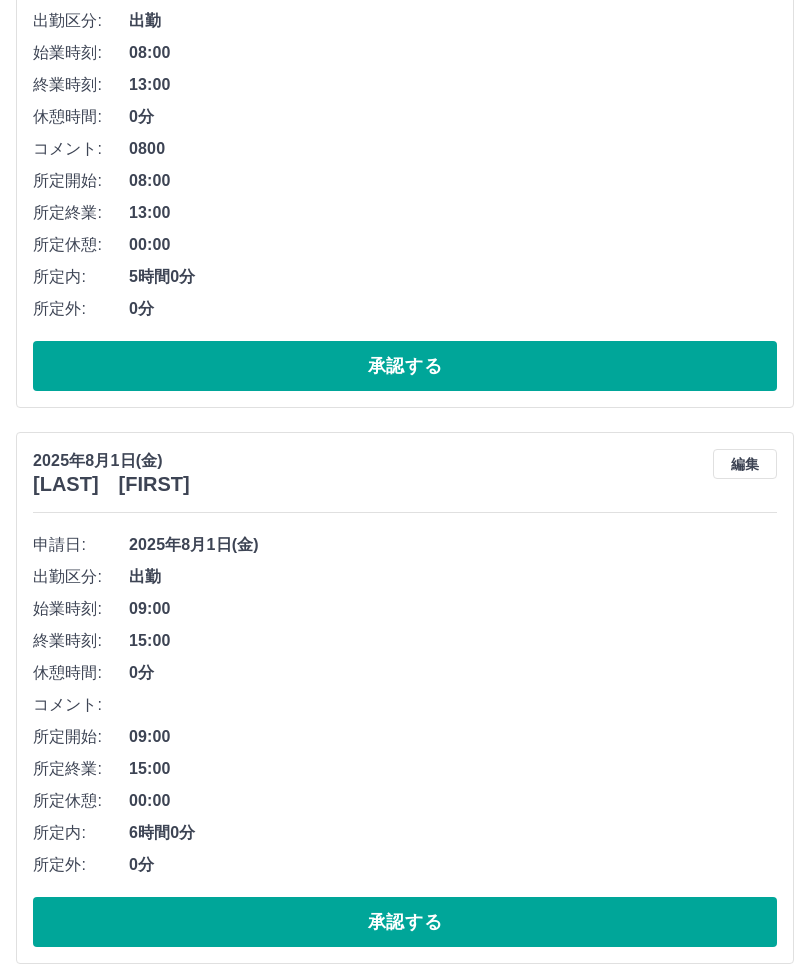 click on "承認する" at bounding box center (405, 922) 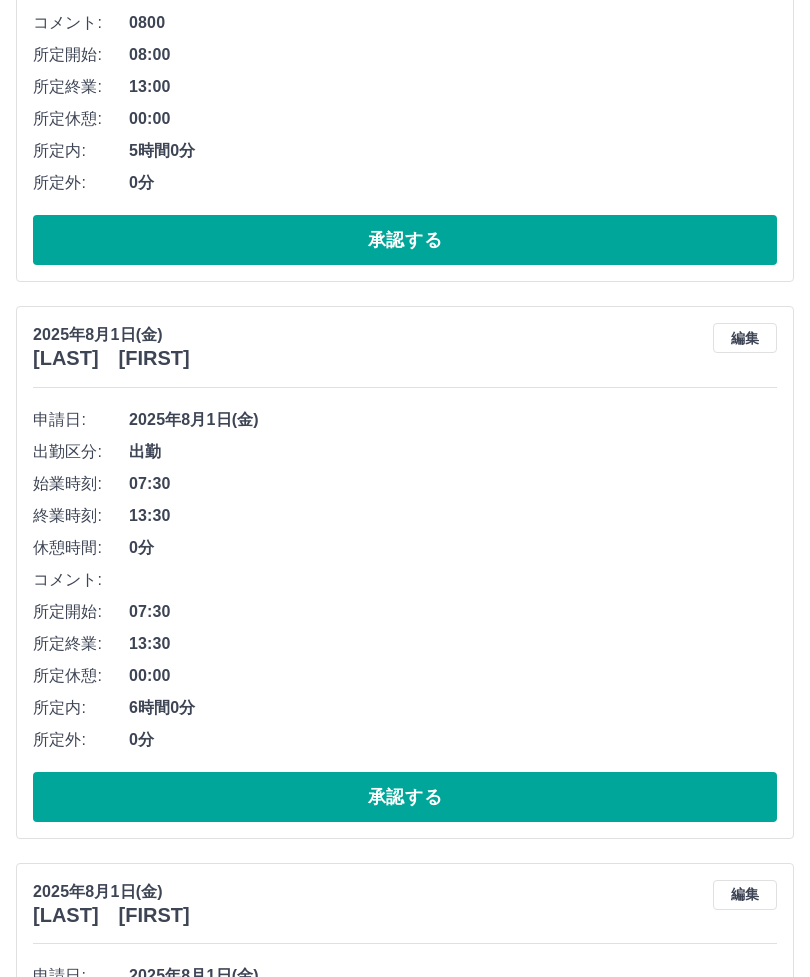 scroll, scrollTop: 1042, scrollLeft: 0, axis: vertical 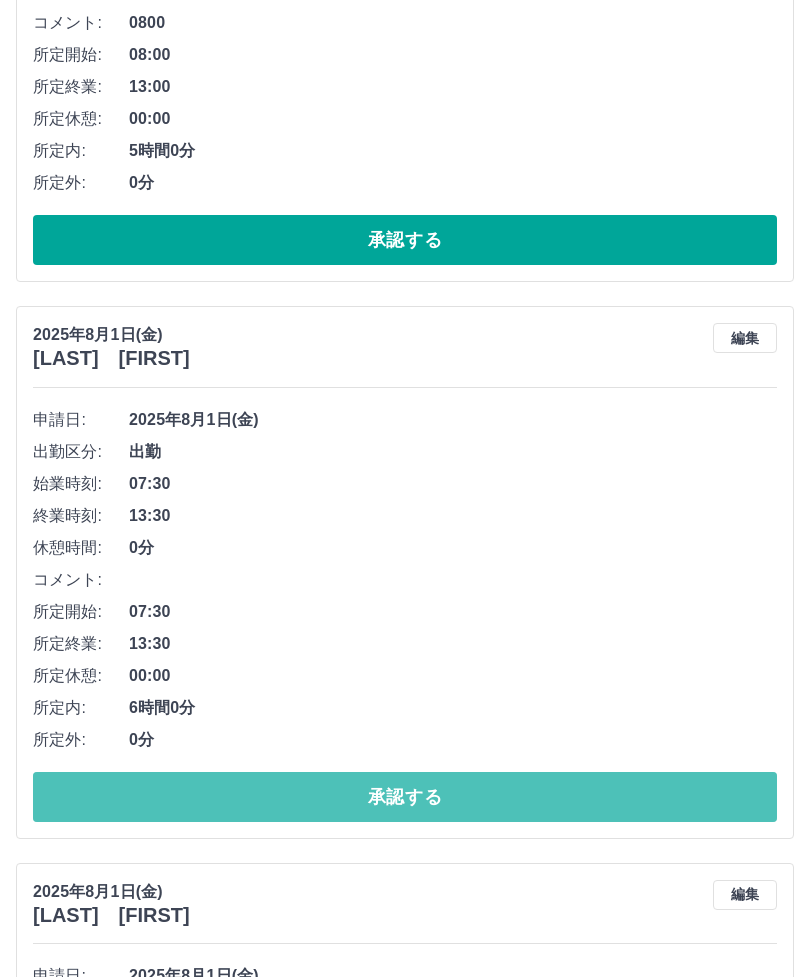 click on "承認する" at bounding box center [405, 797] 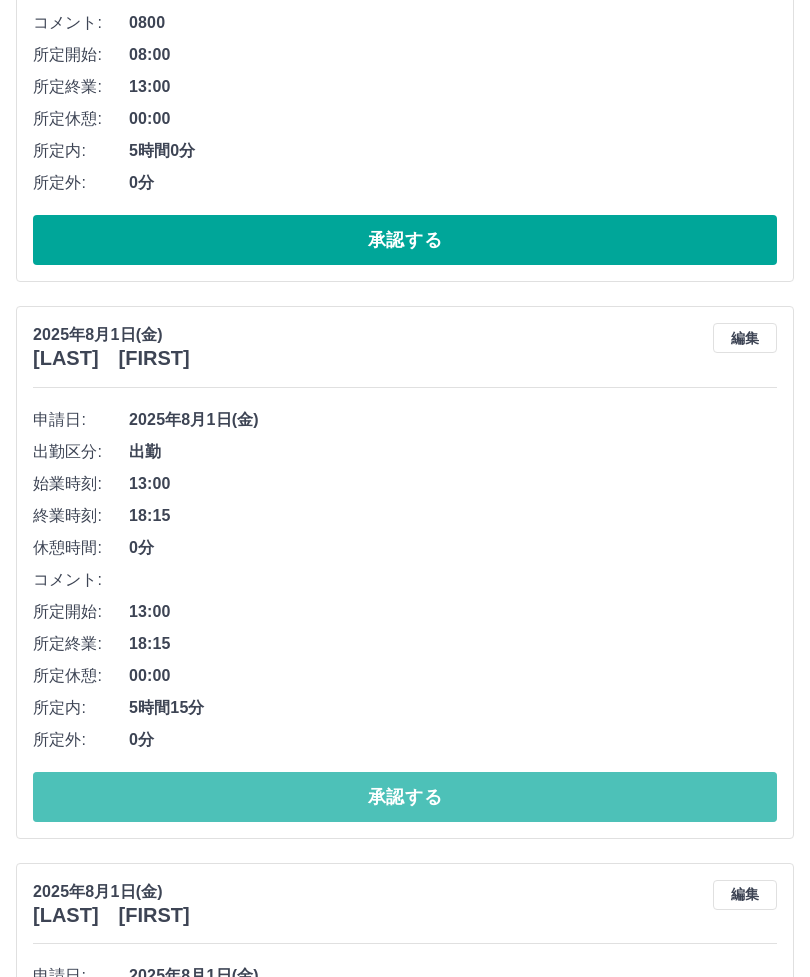 click on "承認する" at bounding box center [405, 797] 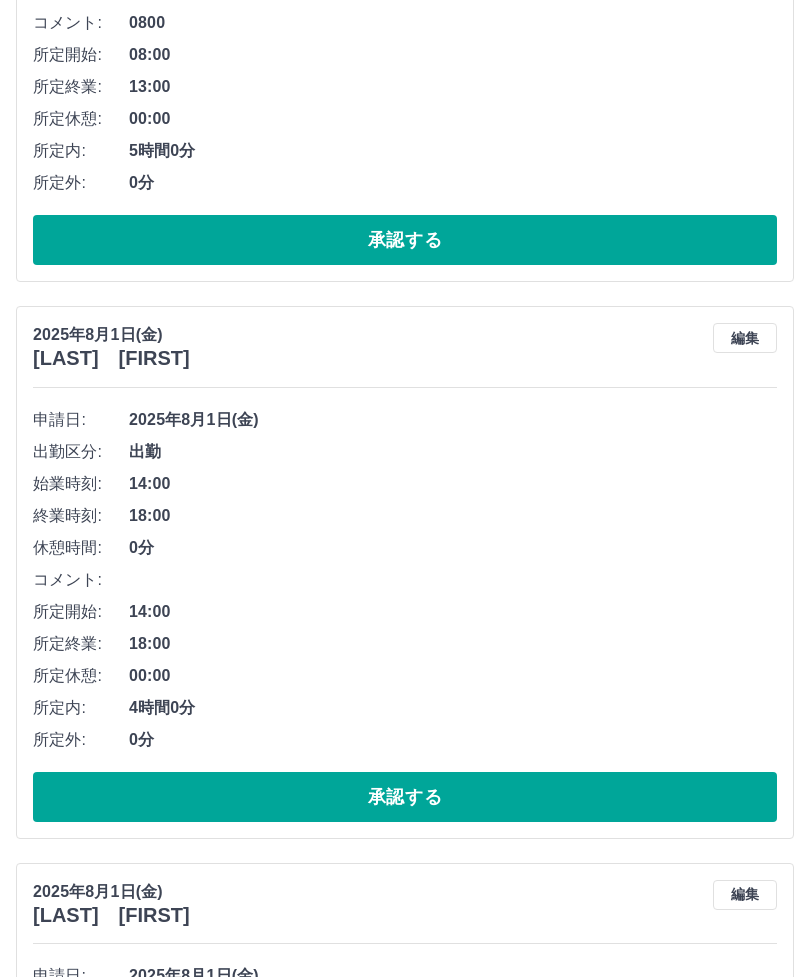 click on "承認する" at bounding box center (405, 797) 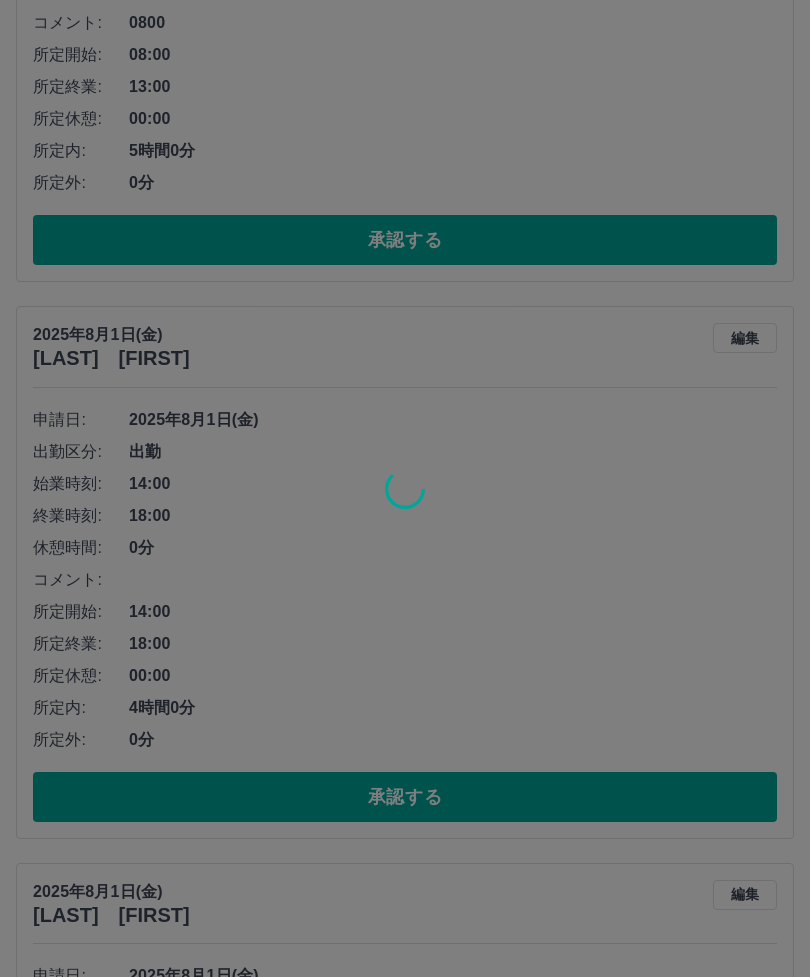click at bounding box center [405, 488] 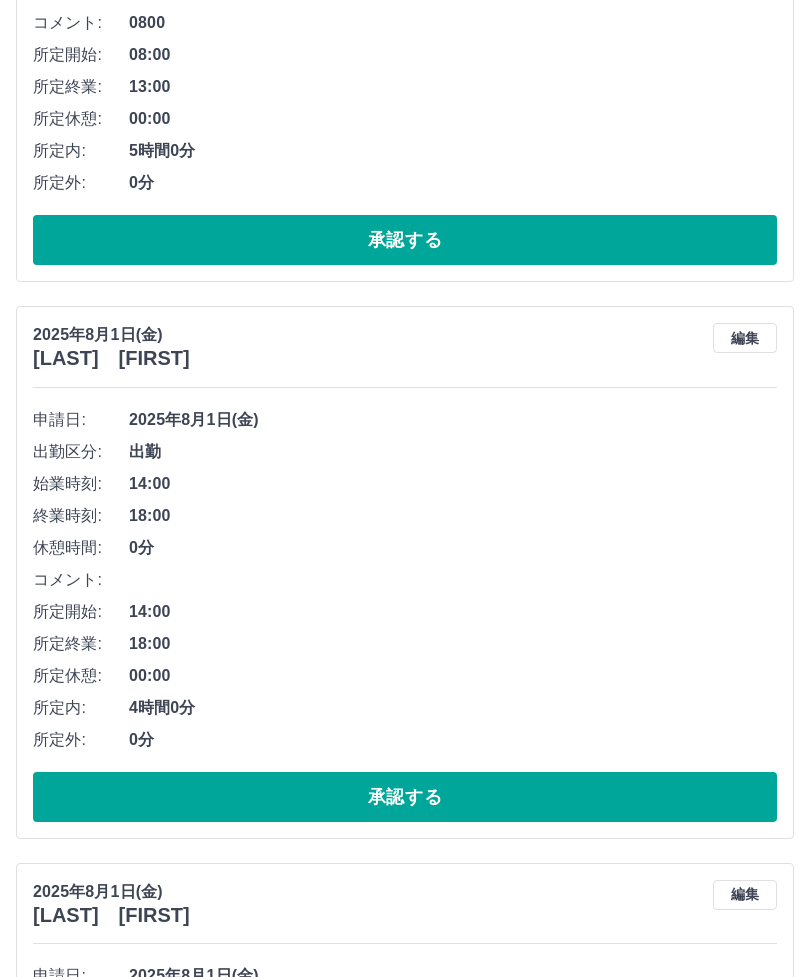 click on "承認する" at bounding box center [405, 797] 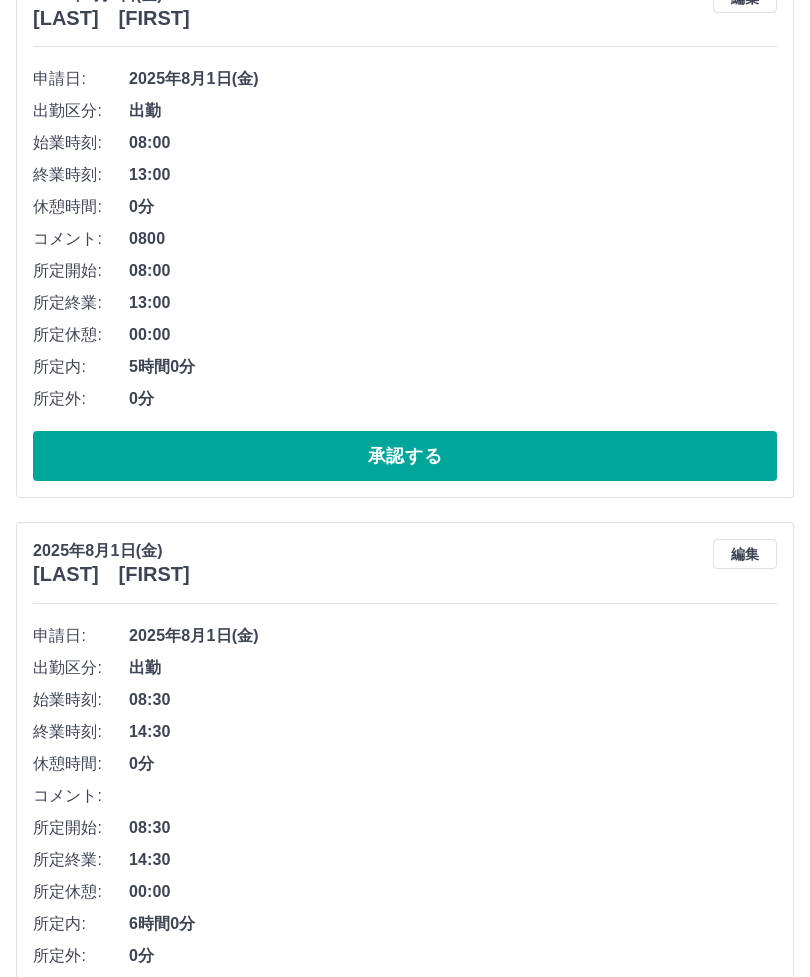 scroll, scrollTop: 860, scrollLeft: 0, axis: vertical 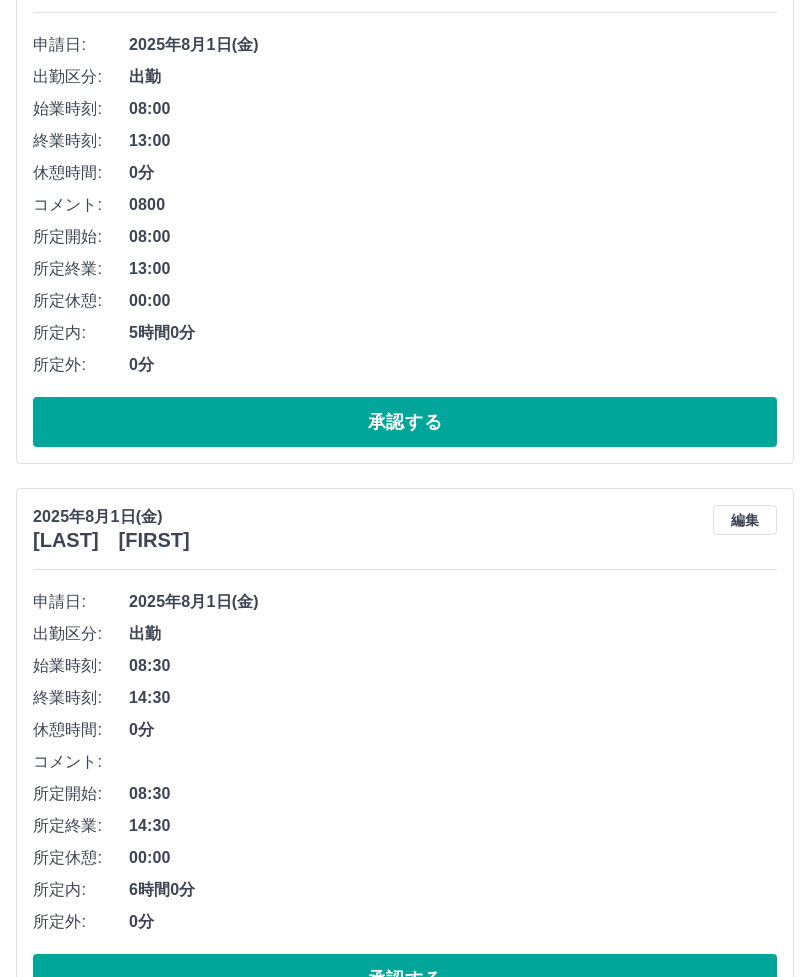 click on "承認する" at bounding box center [405, 979] 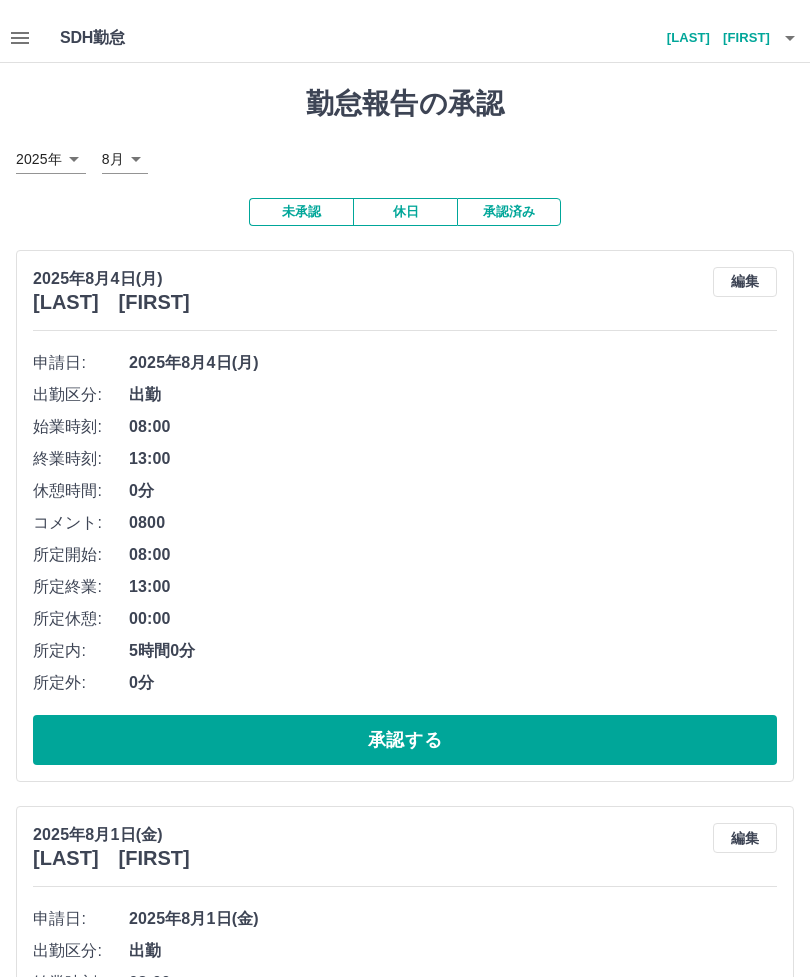 scroll, scrollTop: 12, scrollLeft: 0, axis: vertical 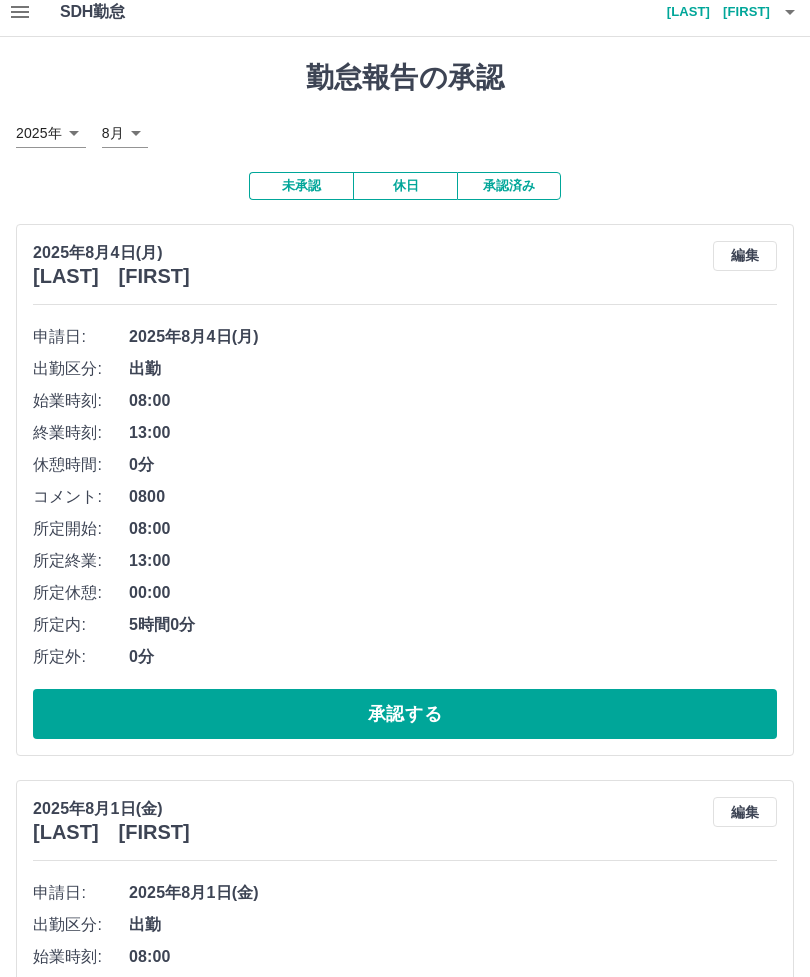 click at bounding box center (20, 12) 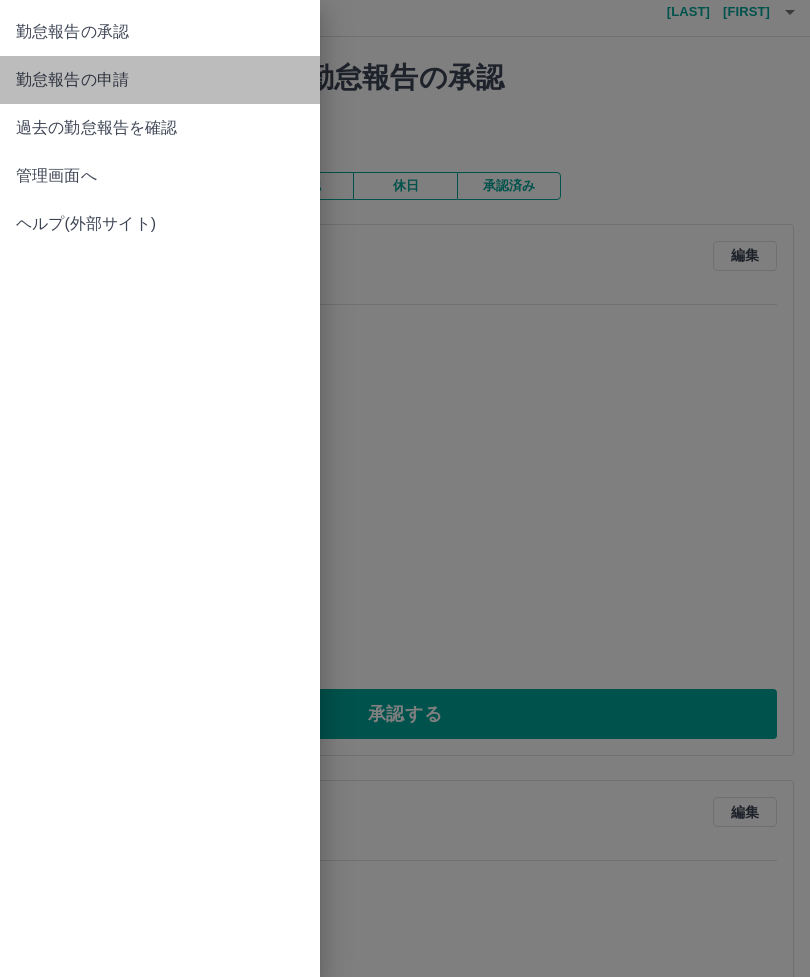 click on "勤怠報告の申請" at bounding box center [160, 80] 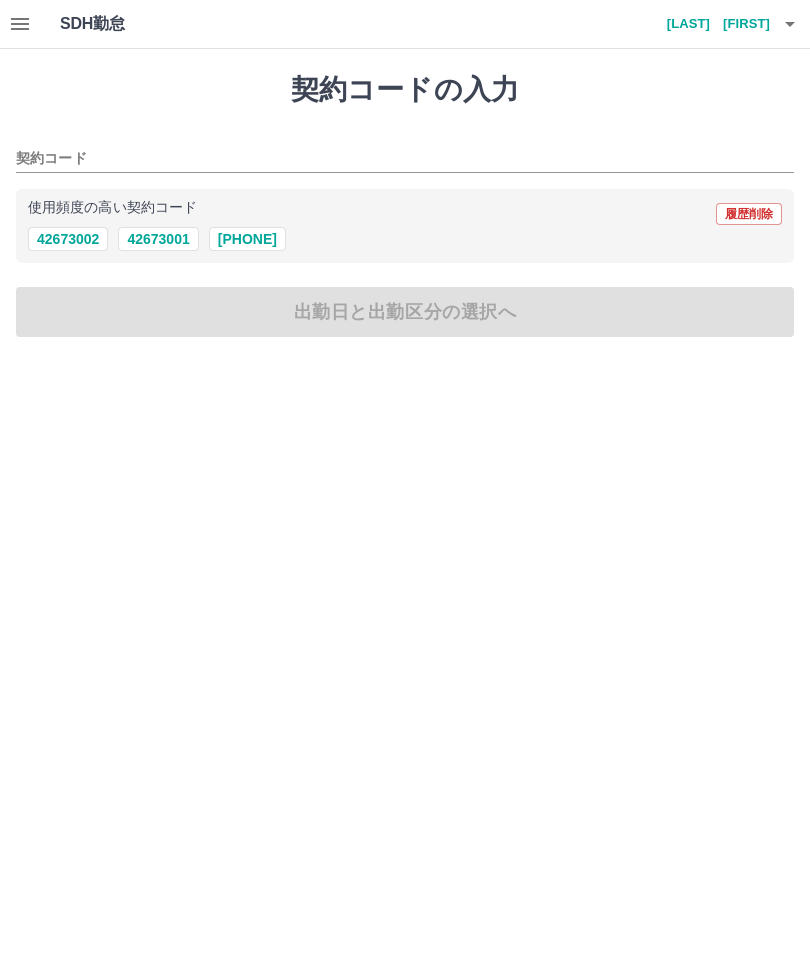 click on "42673001" at bounding box center (158, 239) 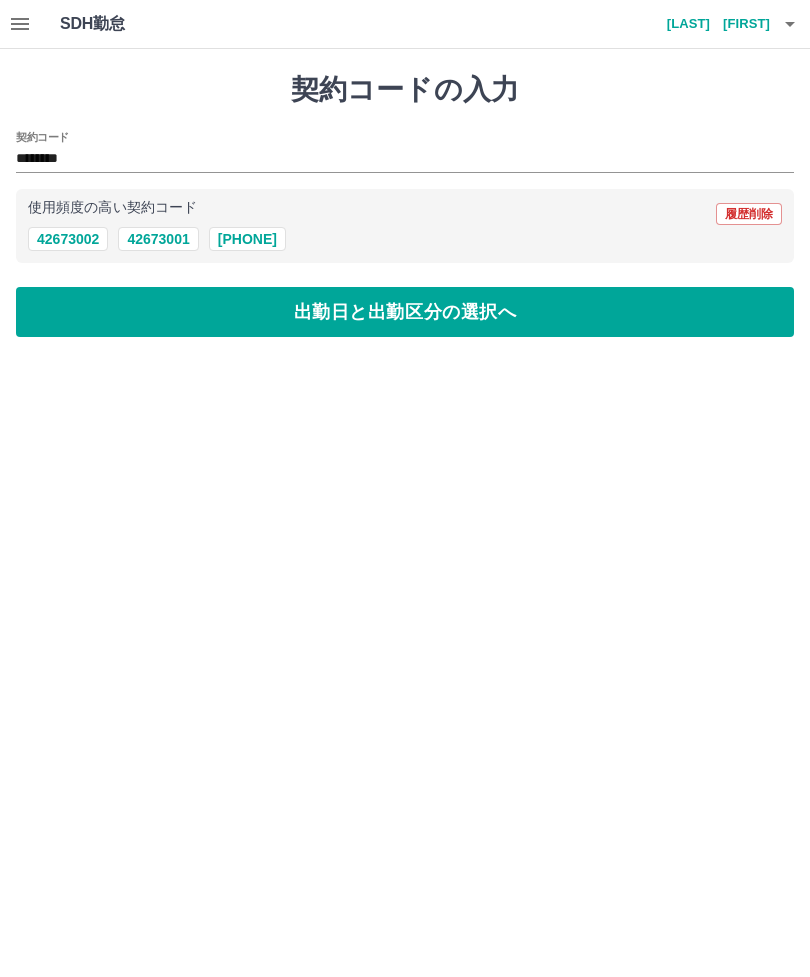 click on "出勤日と出勤区分の選択へ" at bounding box center (405, 312) 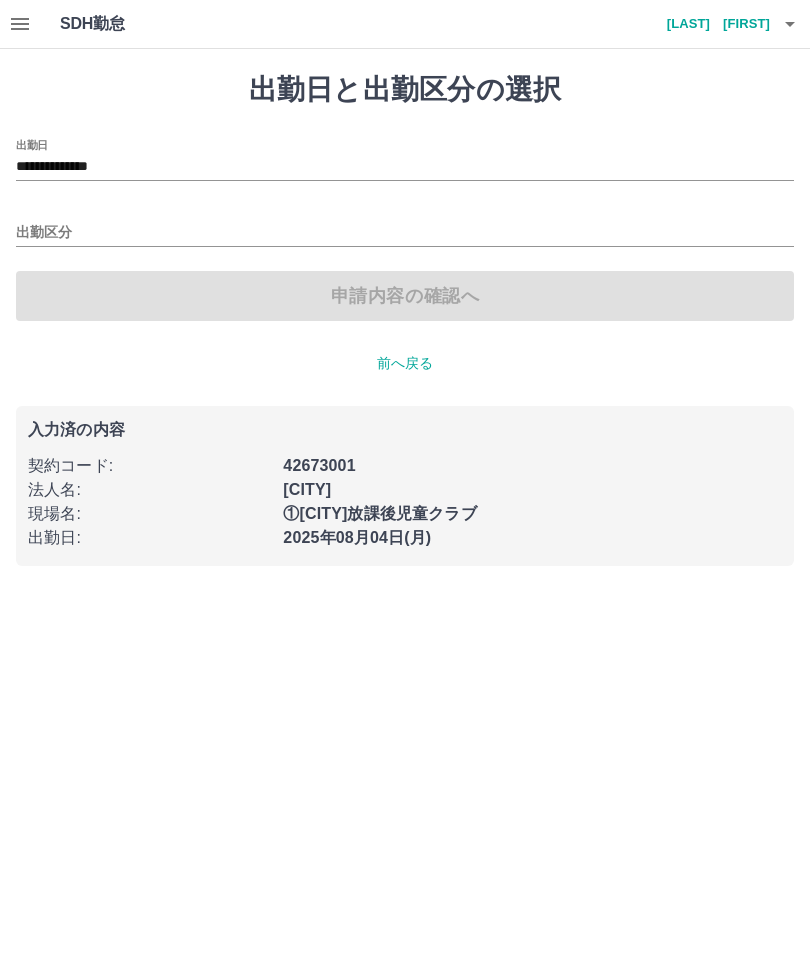 click on "**********" at bounding box center [405, 167] 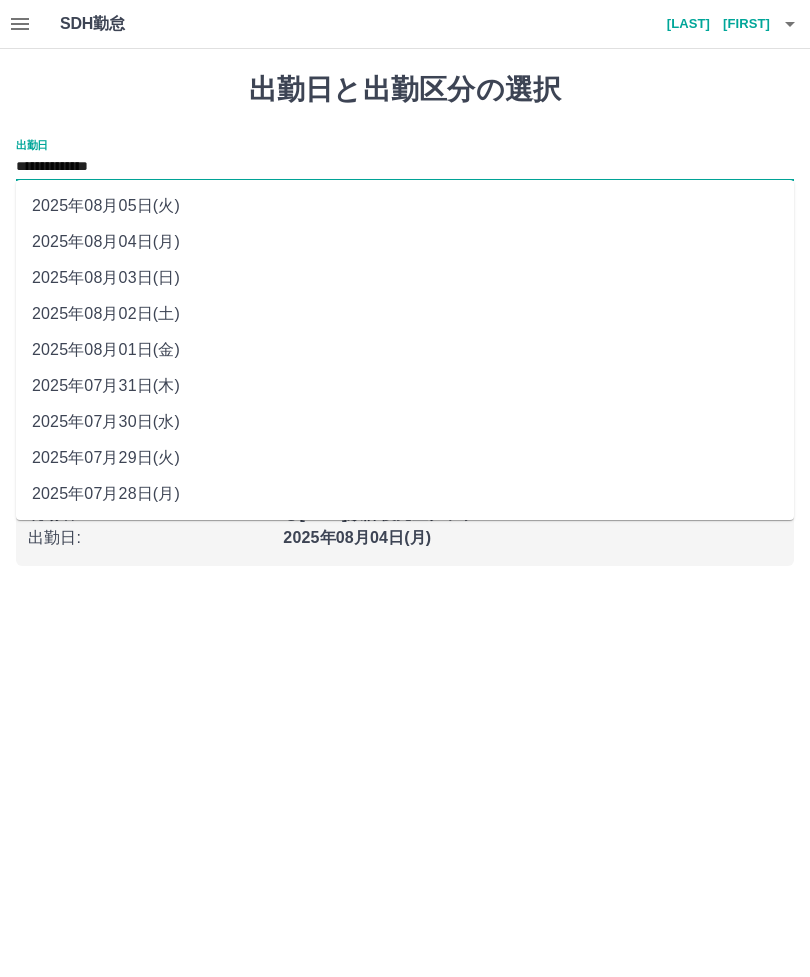 click on "2025年08月01日(金)" at bounding box center [405, 350] 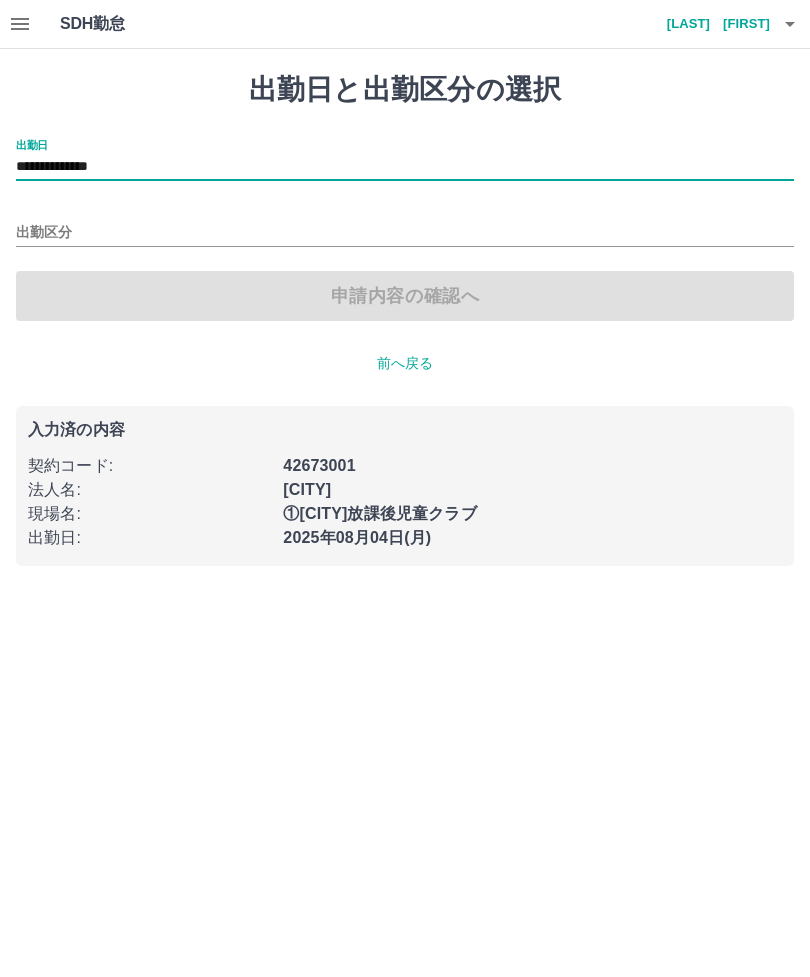 click on "出勤区分" at bounding box center (405, 233) 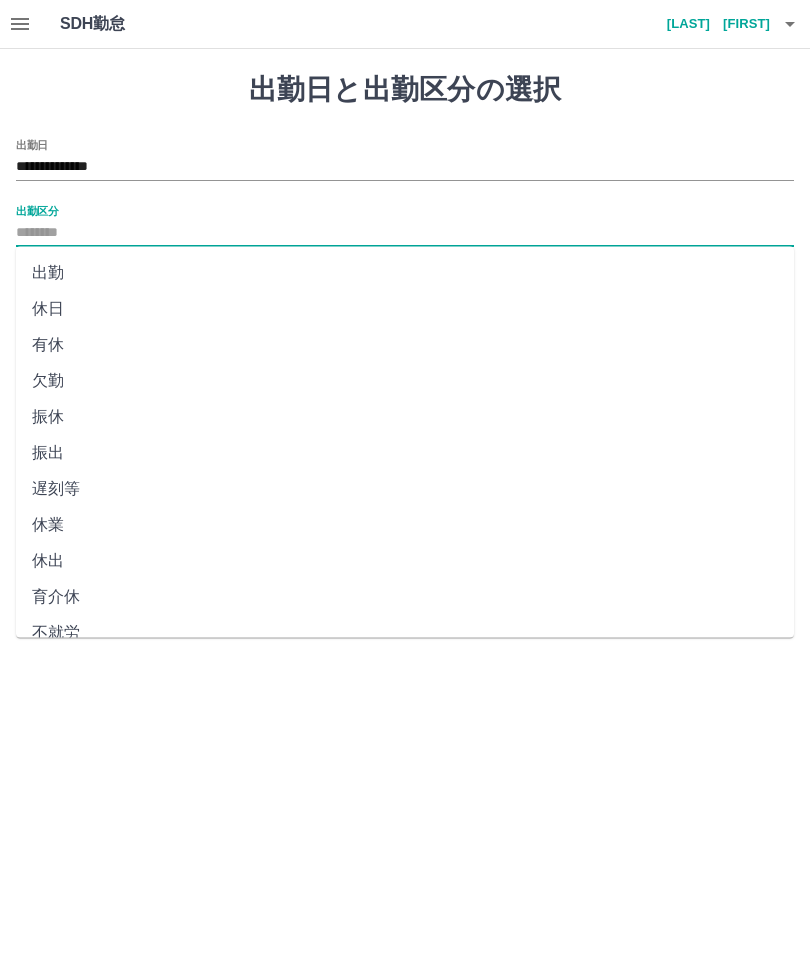 click on "出勤" at bounding box center [405, 273] 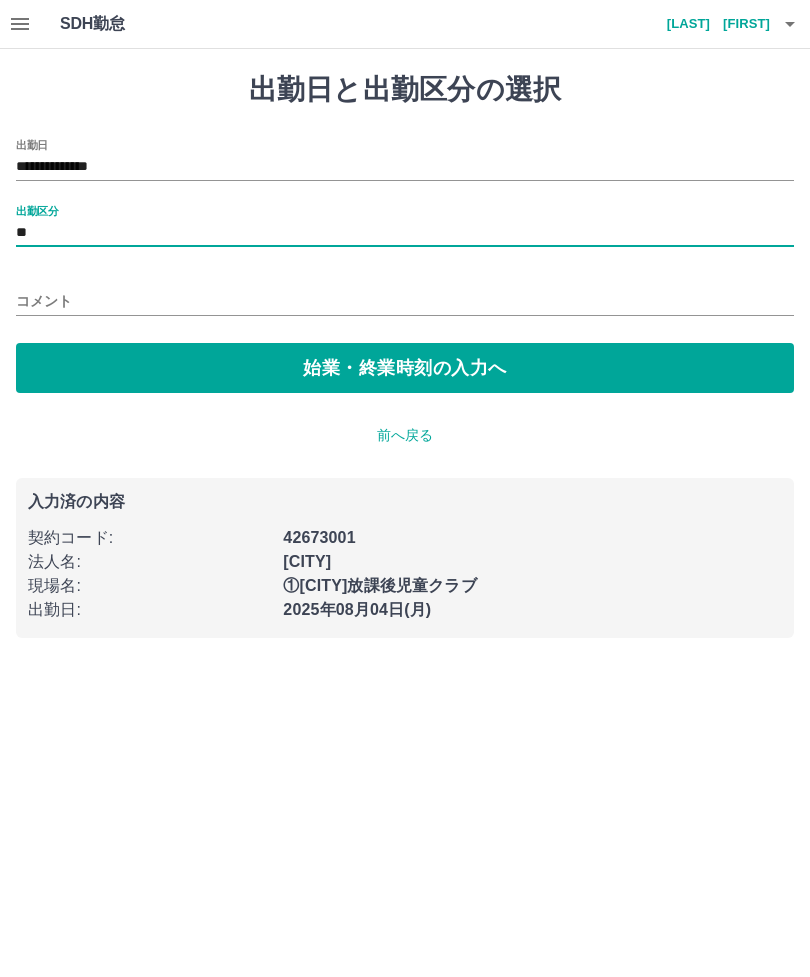click on "始業・終業時刻の入力へ" at bounding box center [405, 368] 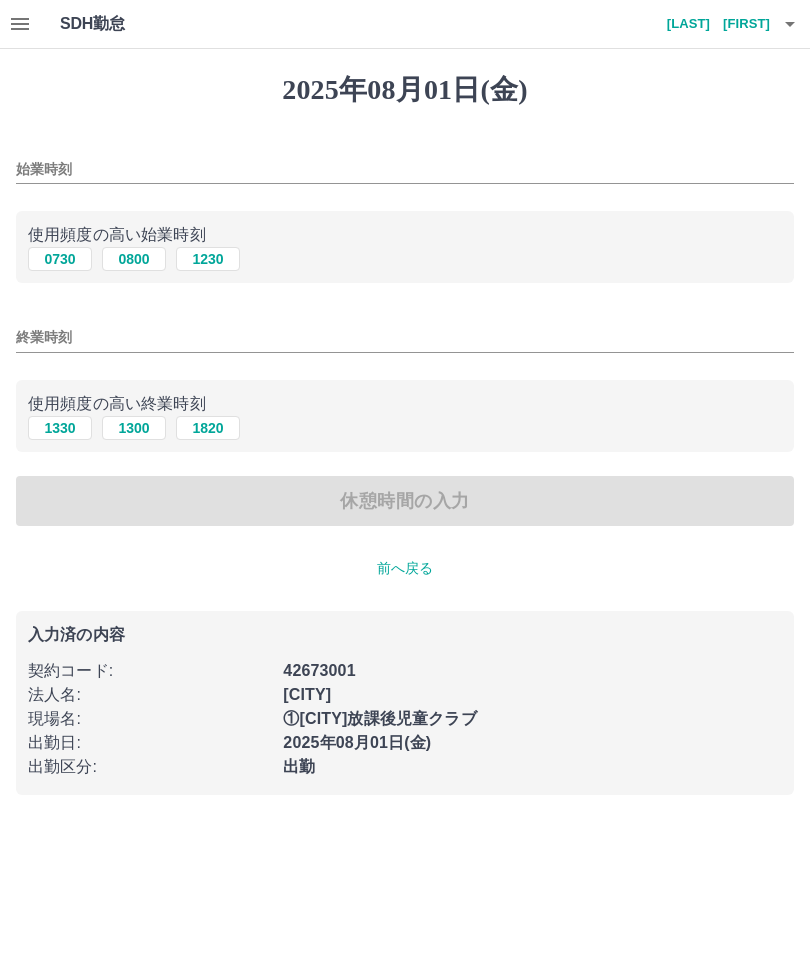 click on "0730" at bounding box center (60, 259) 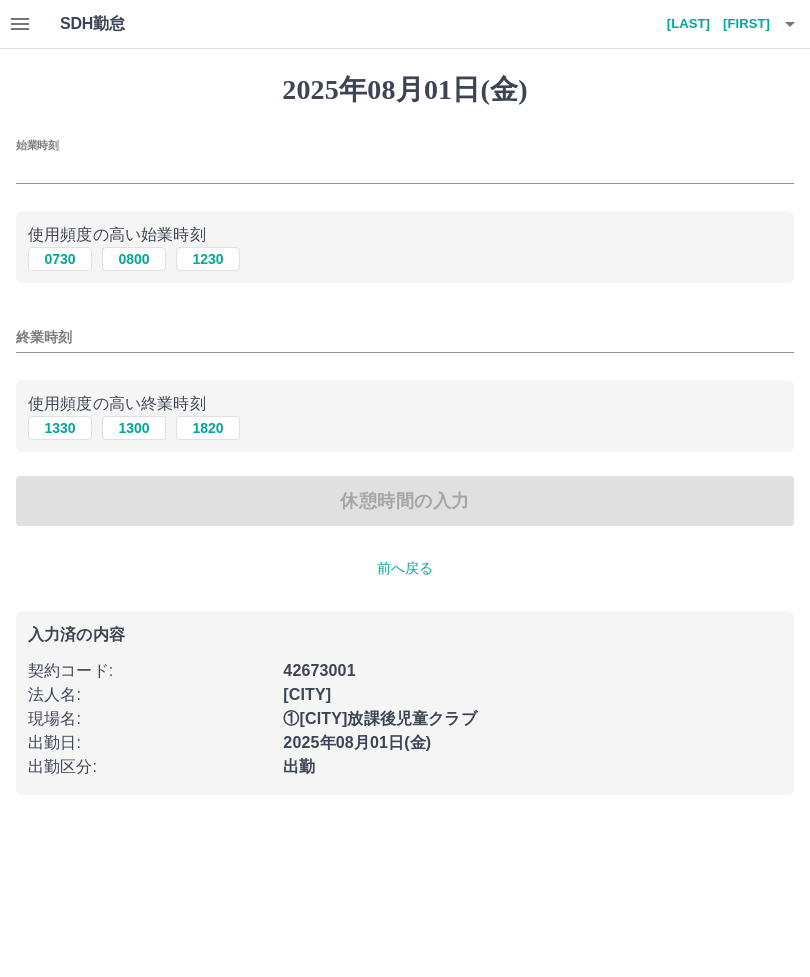type on "****" 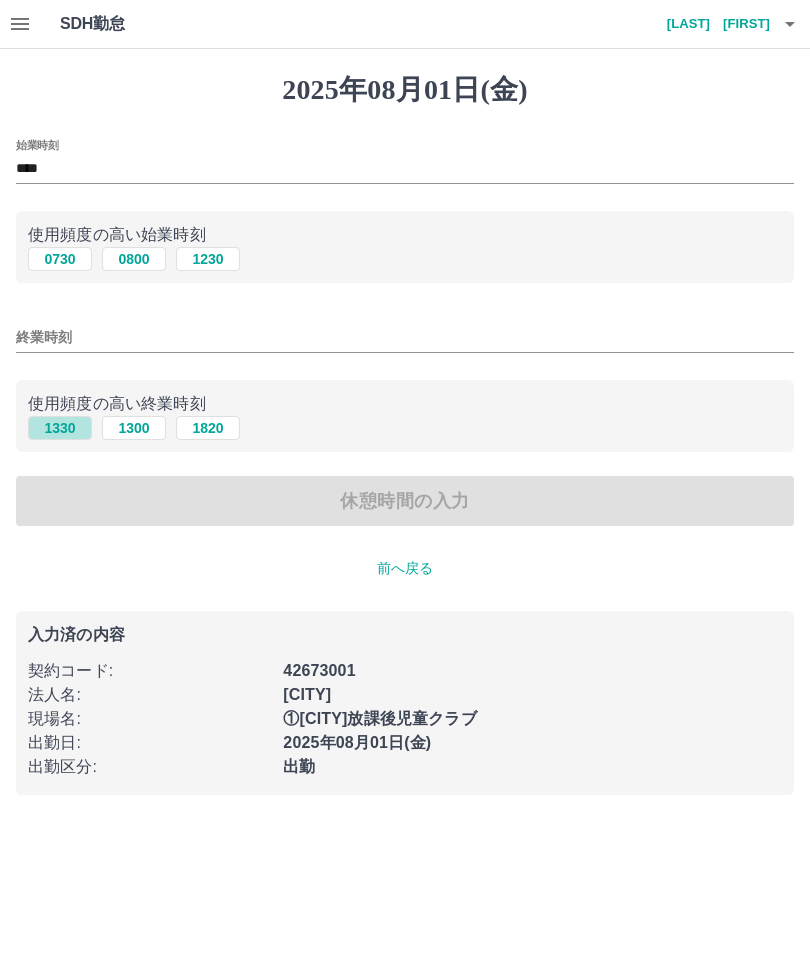 click on "1330" at bounding box center (60, 428) 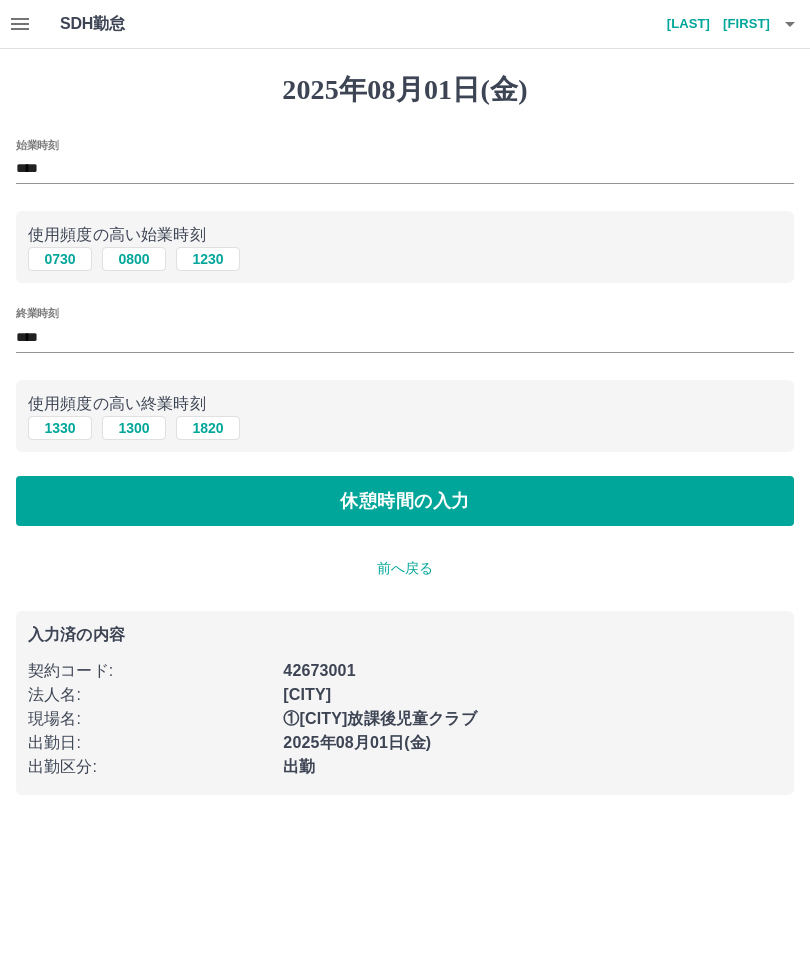 click on "休憩時間の入力" at bounding box center [405, 501] 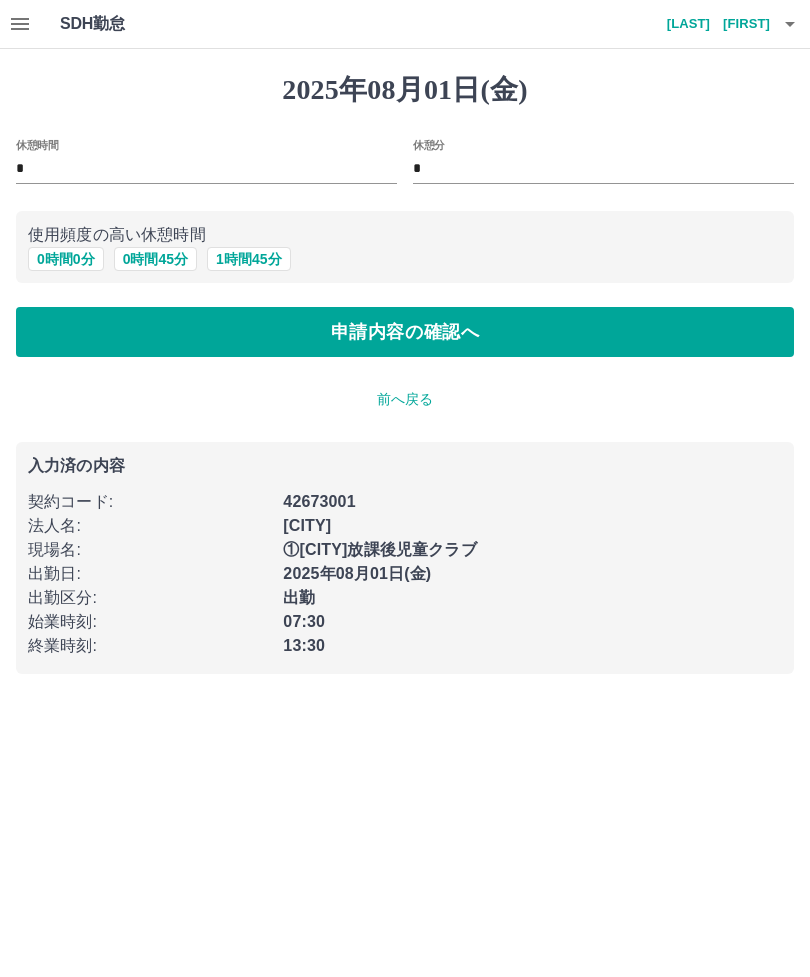 click on "申請内容の確認へ" at bounding box center (405, 332) 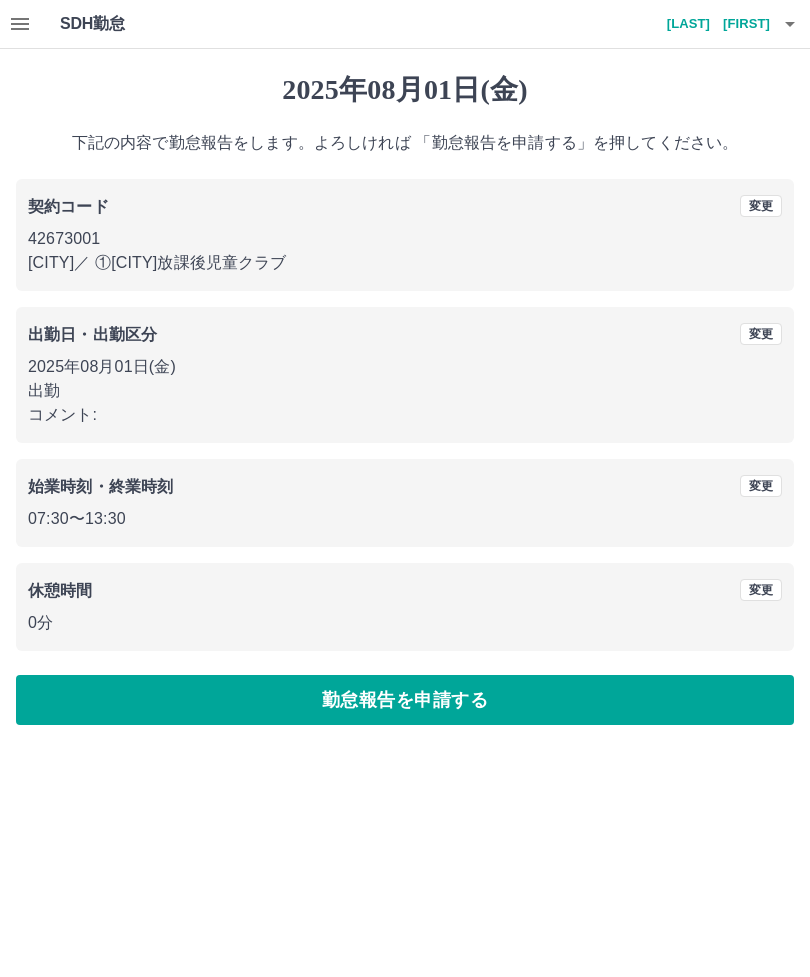 click on "勤怠報告を申請する" at bounding box center (405, 700) 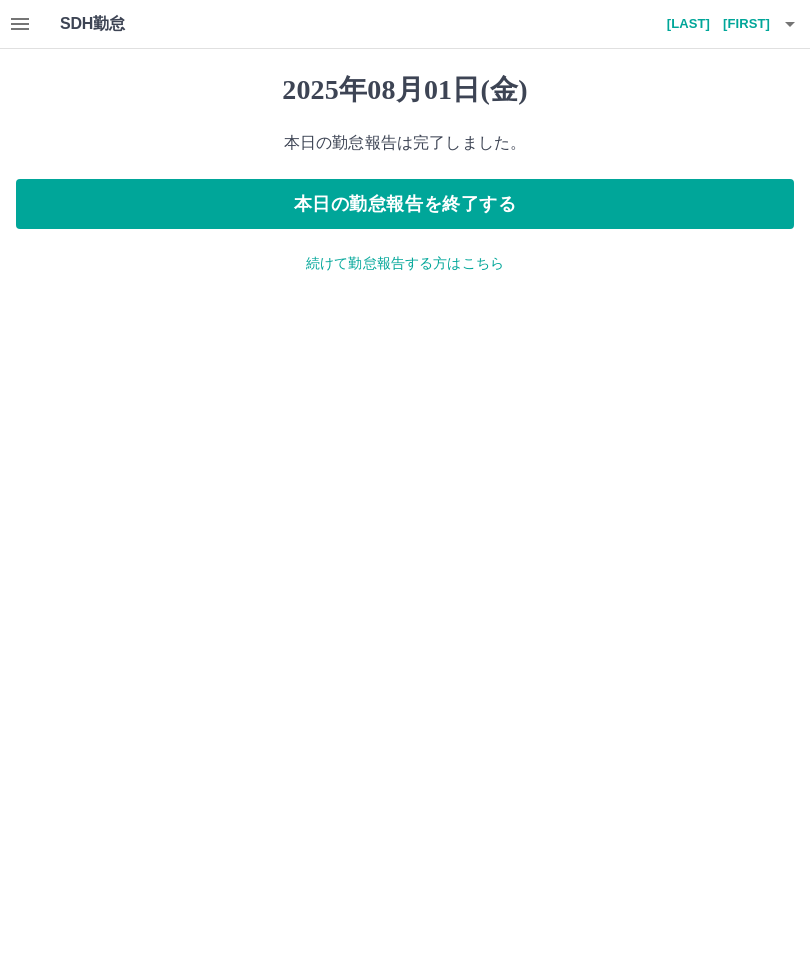 click at bounding box center [20, 24] 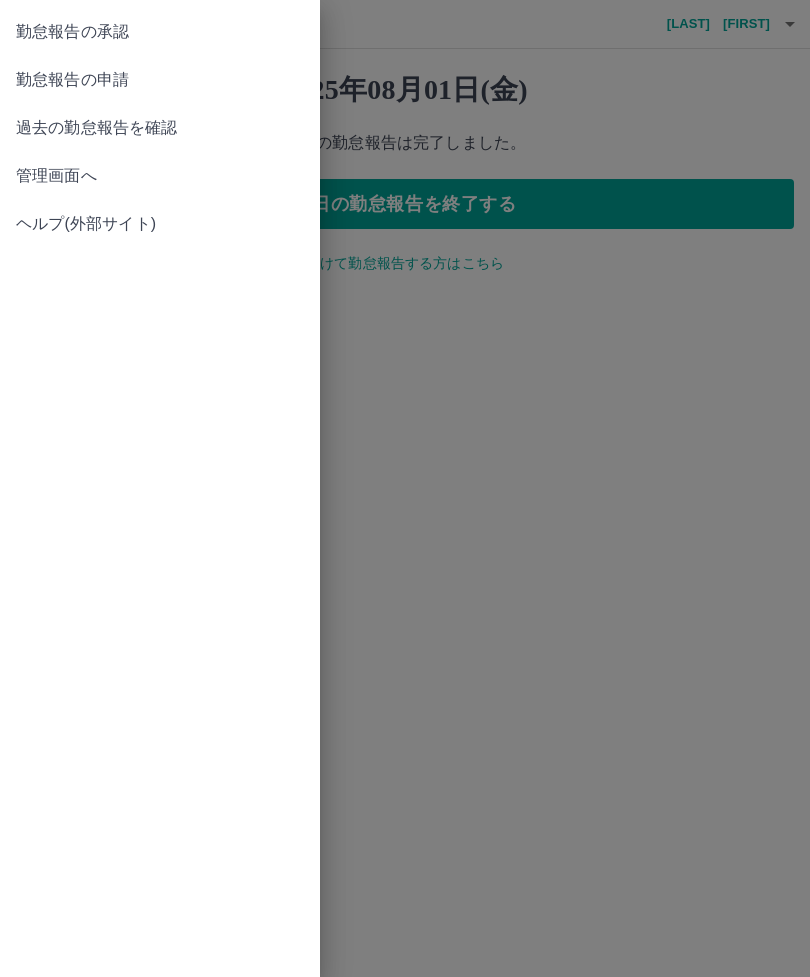 click on "勤怠報告の承認" at bounding box center [160, 32] 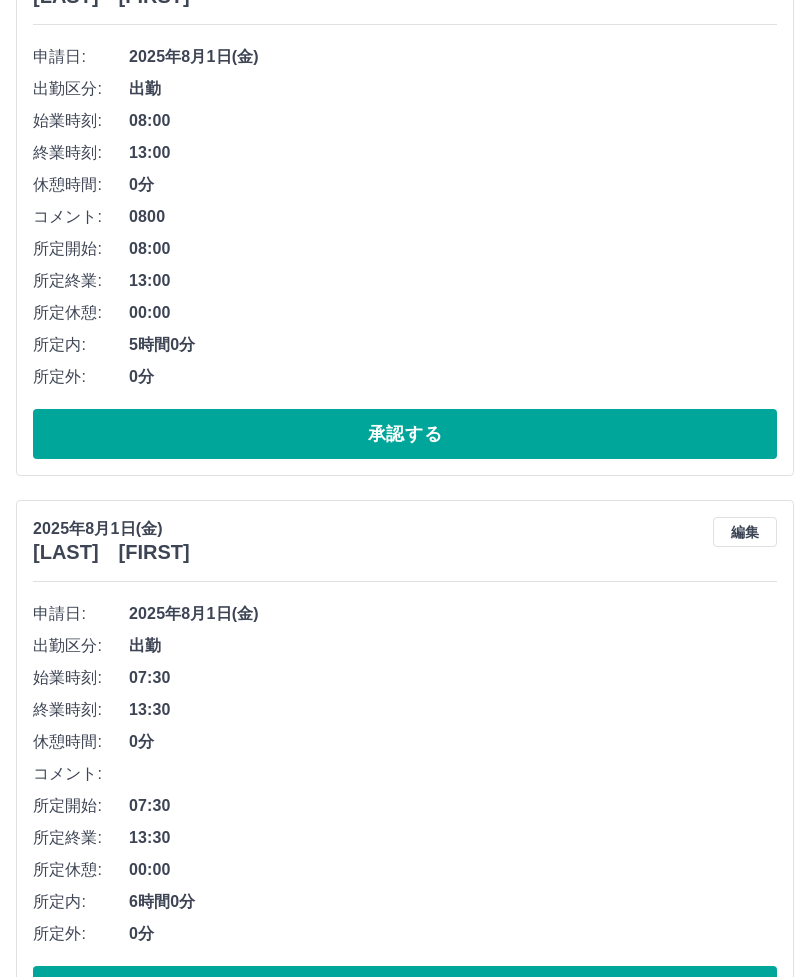 scroll, scrollTop: 860, scrollLeft: 0, axis: vertical 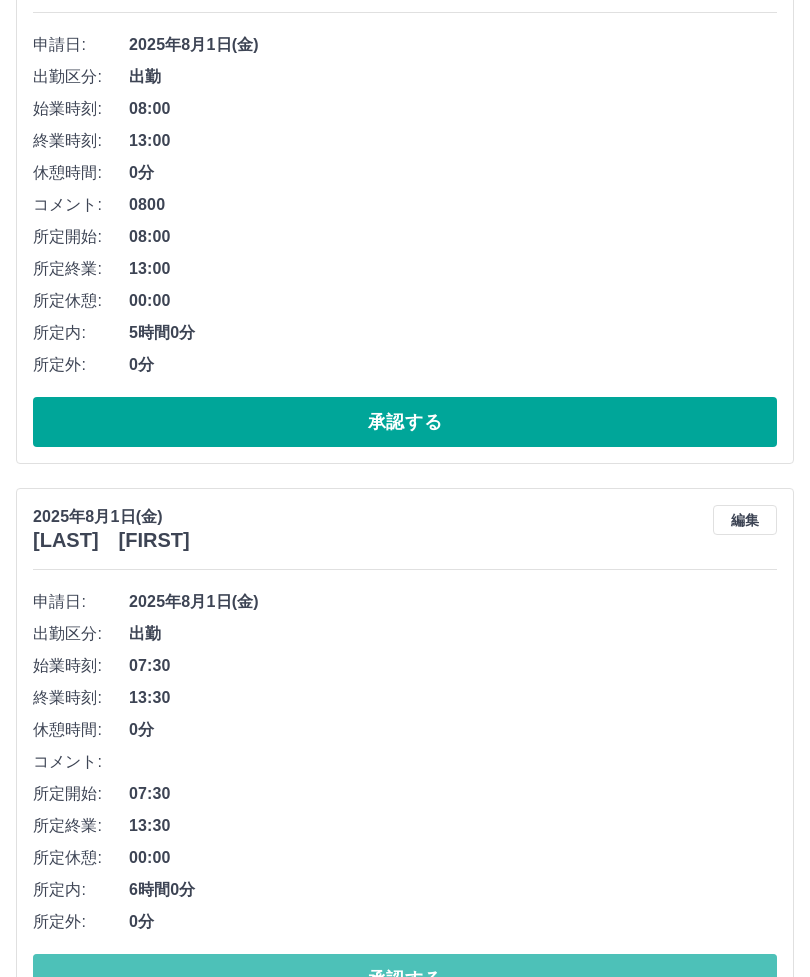 click on "承認する" at bounding box center (405, 979) 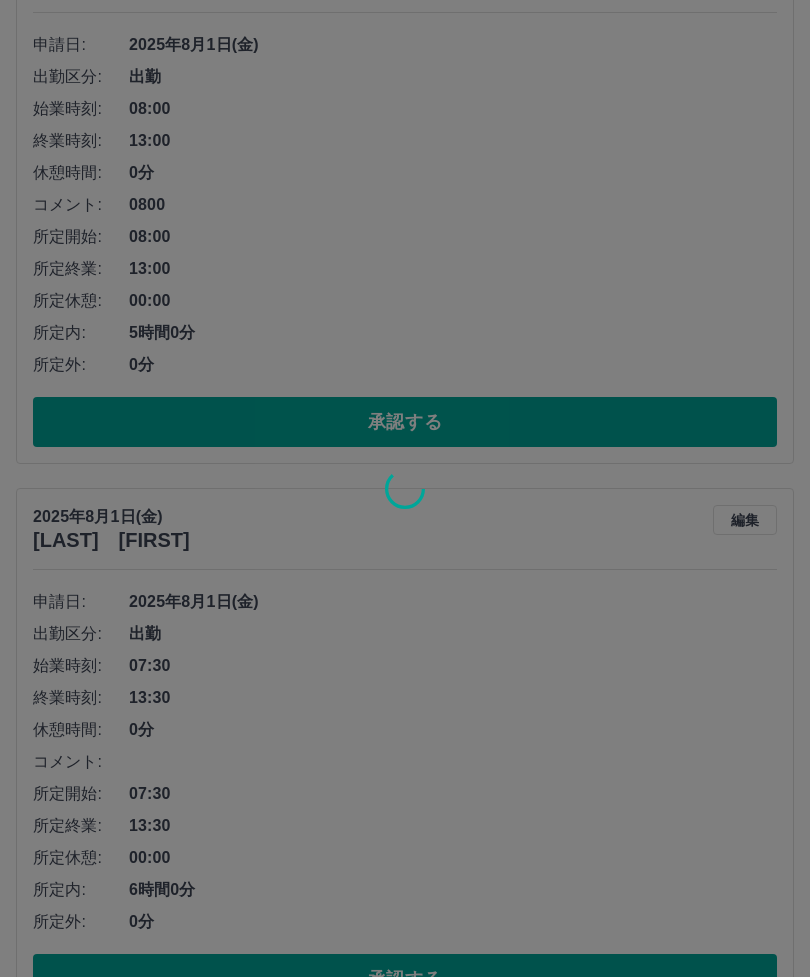 scroll, scrollTop: 304, scrollLeft: 0, axis: vertical 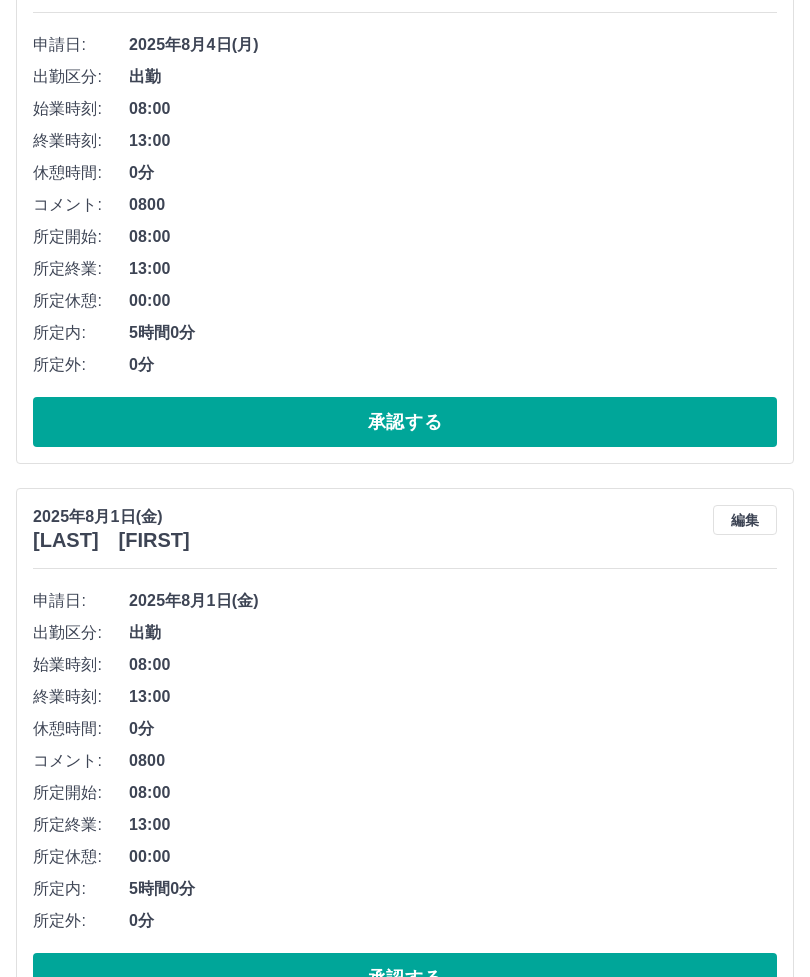 click on "承認する" at bounding box center (405, 978) 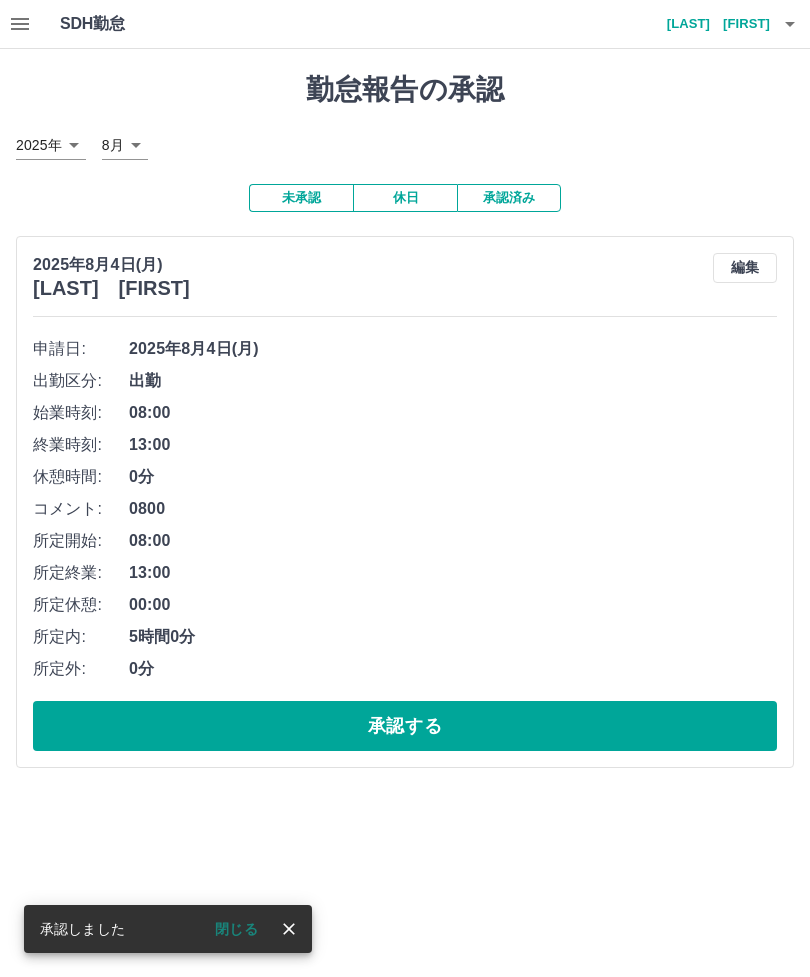 scroll, scrollTop: 0, scrollLeft: 0, axis: both 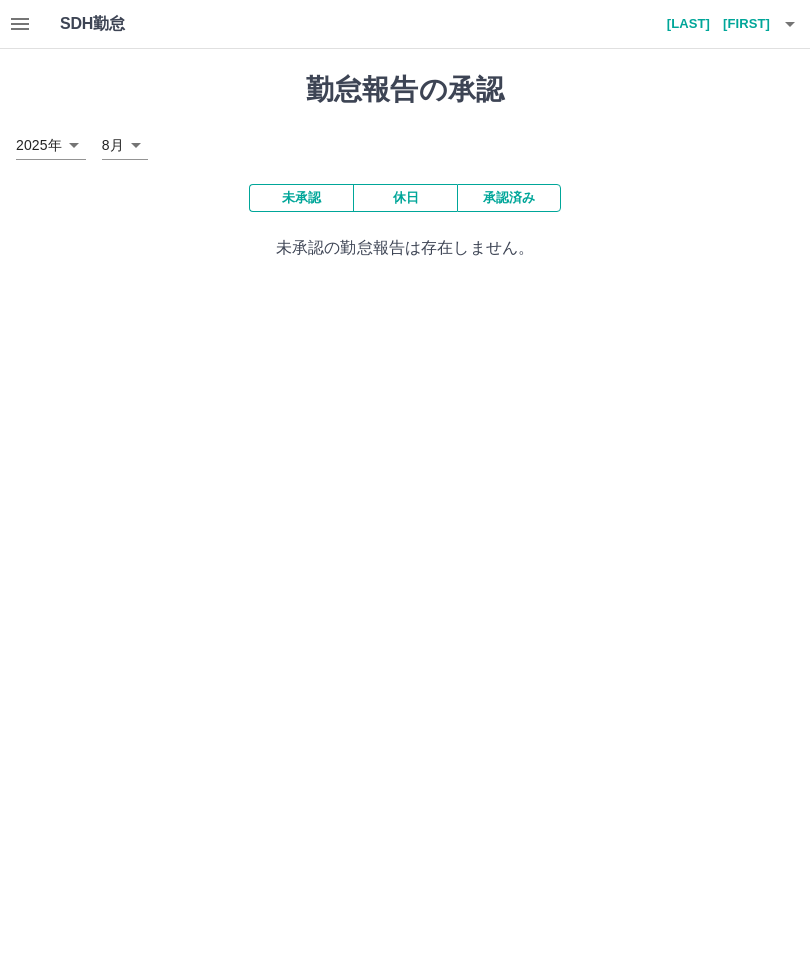 click 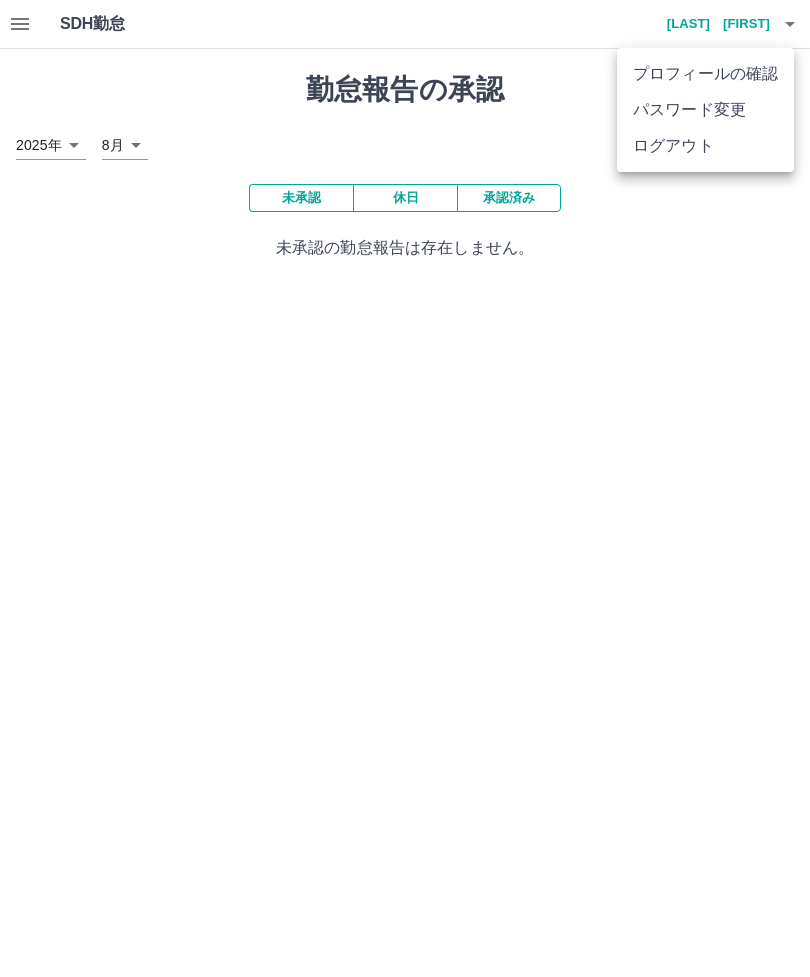click on "ログアウト" at bounding box center [705, 146] 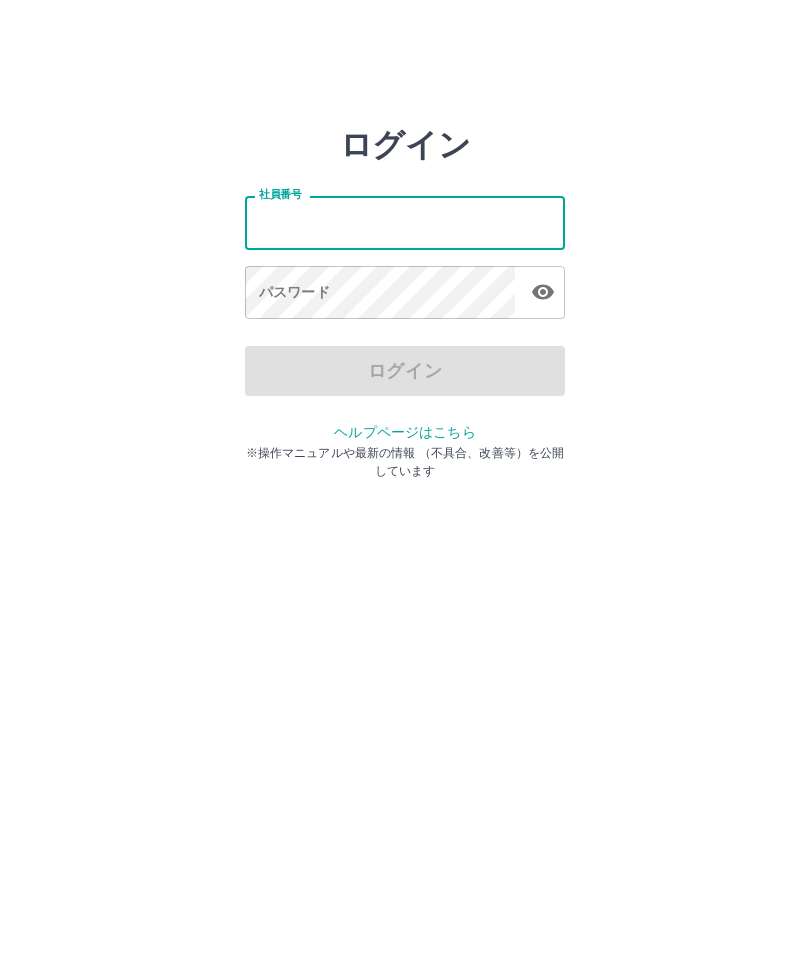 scroll, scrollTop: 0, scrollLeft: 0, axis: both 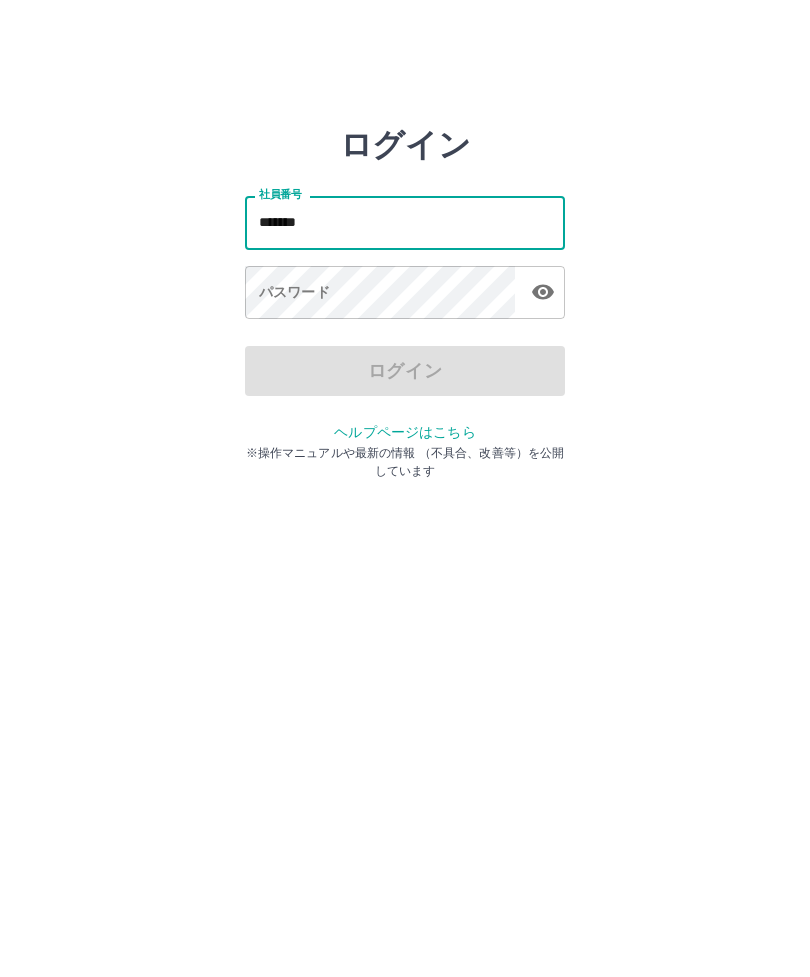 type on "*******" 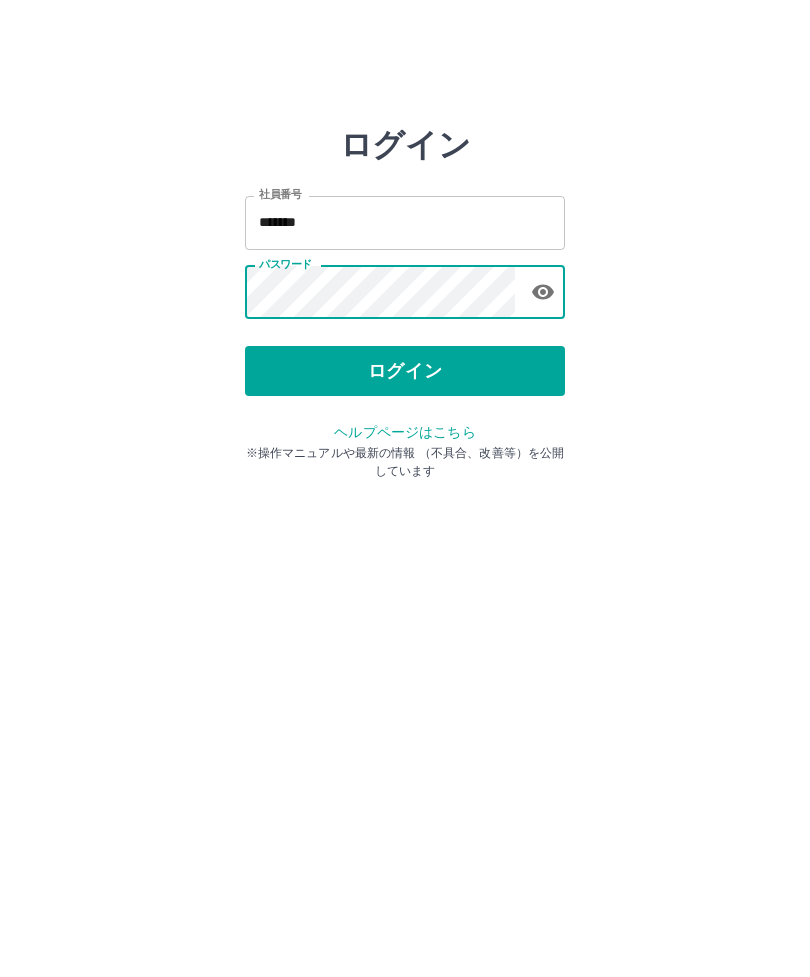 click on "ログイン" at bounding box center (405, 371) 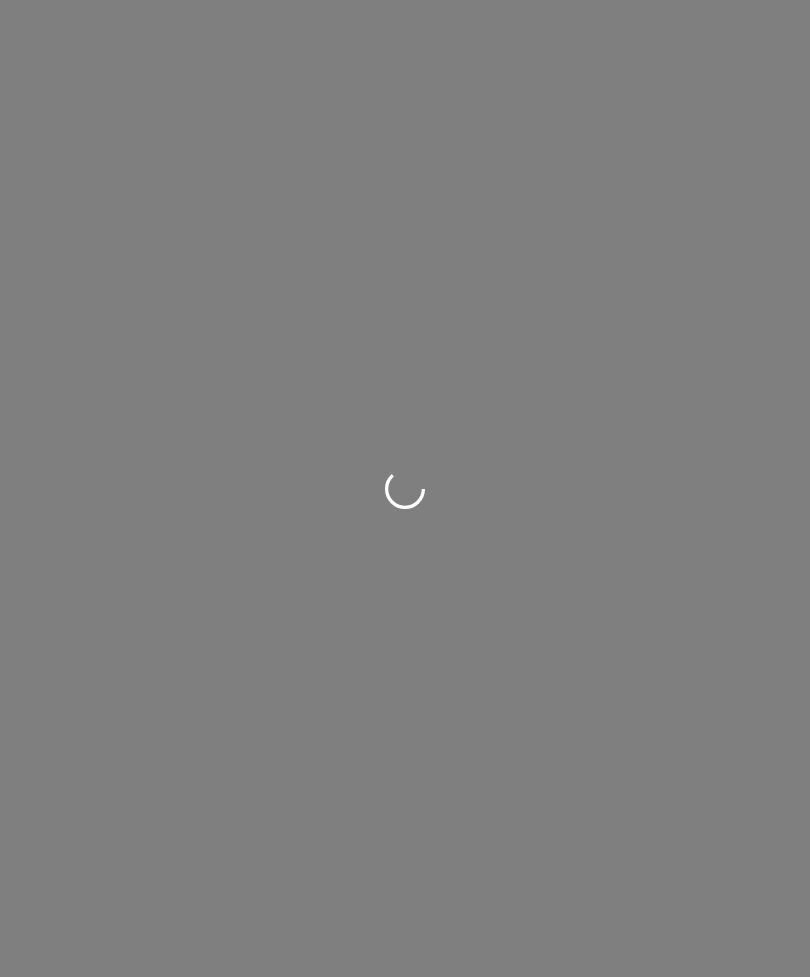 scroll, scrollTop: 0, scrollLeft: 0, axis: both 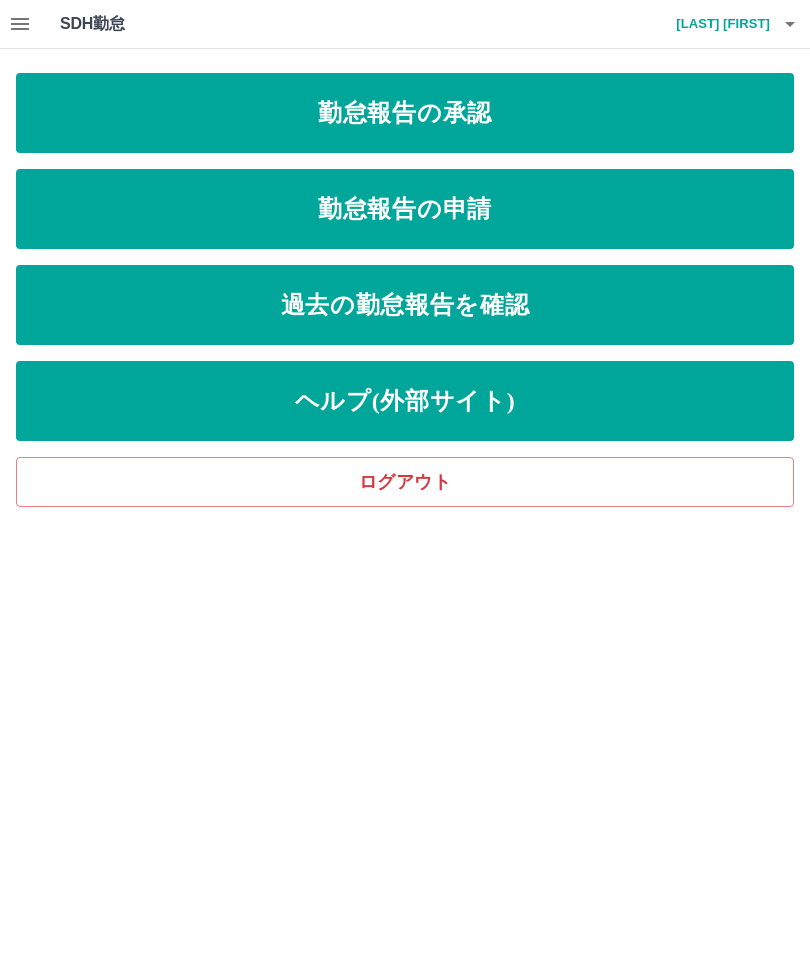 click on "勤怠報告の承認" at bounding box center [405, 113] 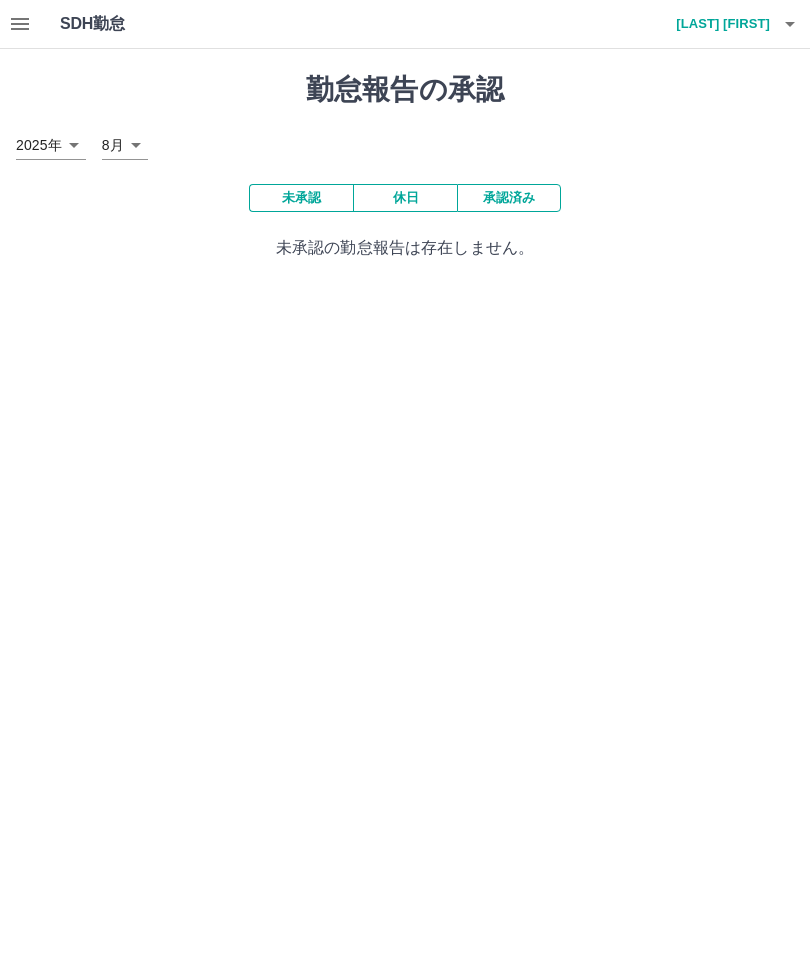 click on "承認済み" at bounding box center (509, 198) 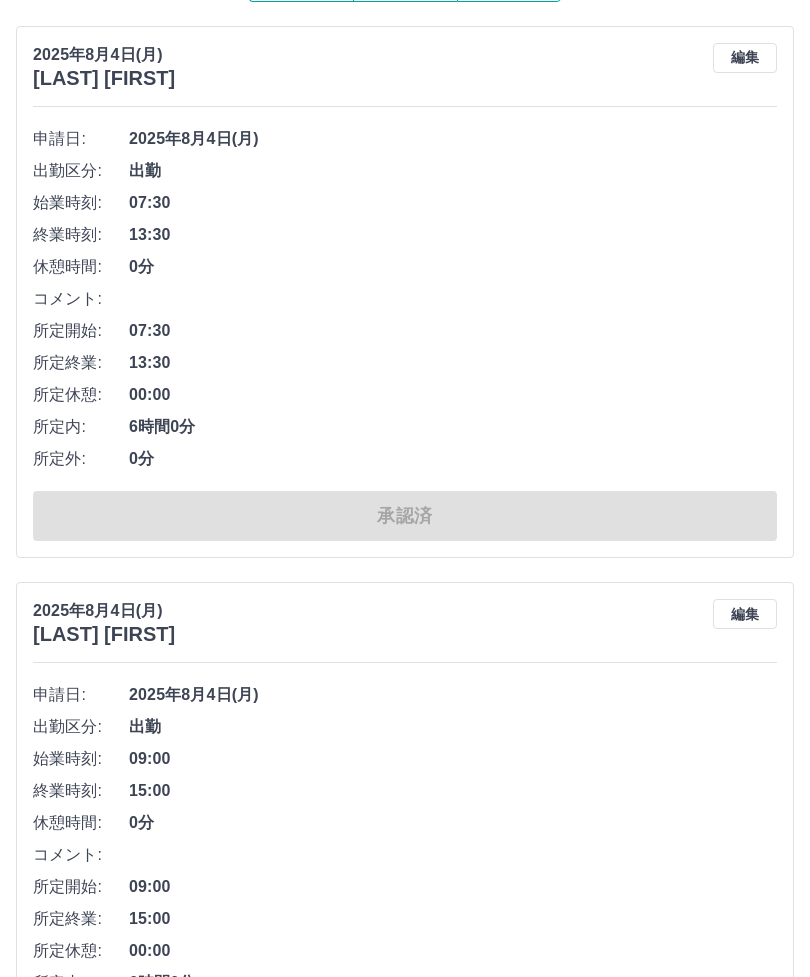 scroll, scrollTop: 0, scrollLeft: 0, axis: both 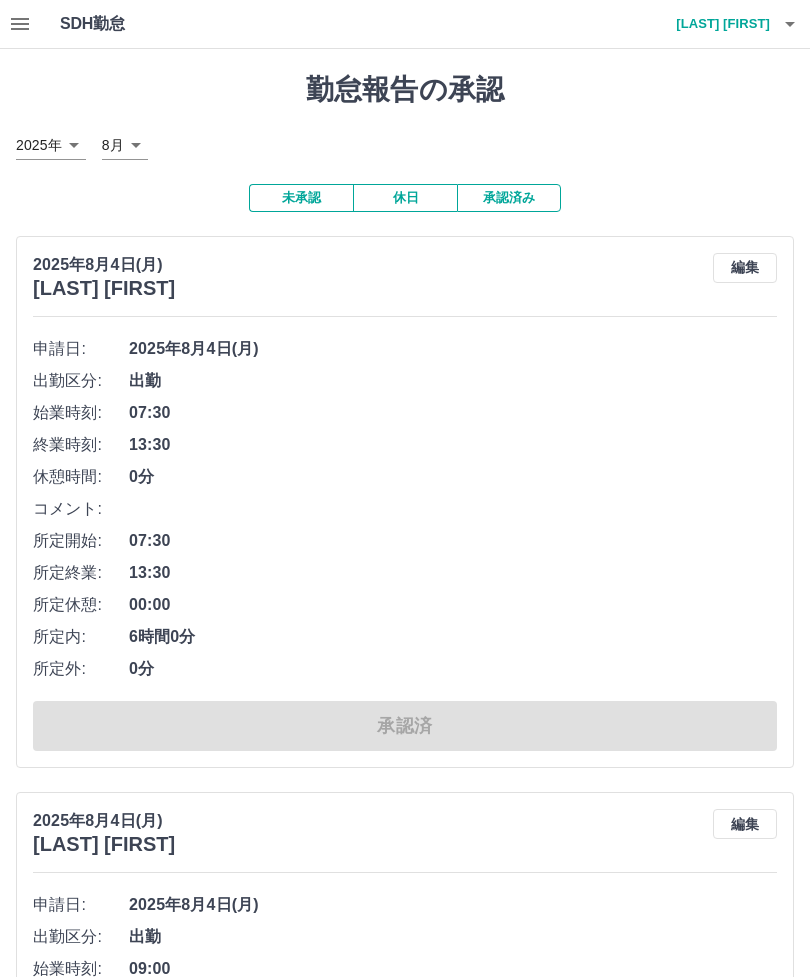 click 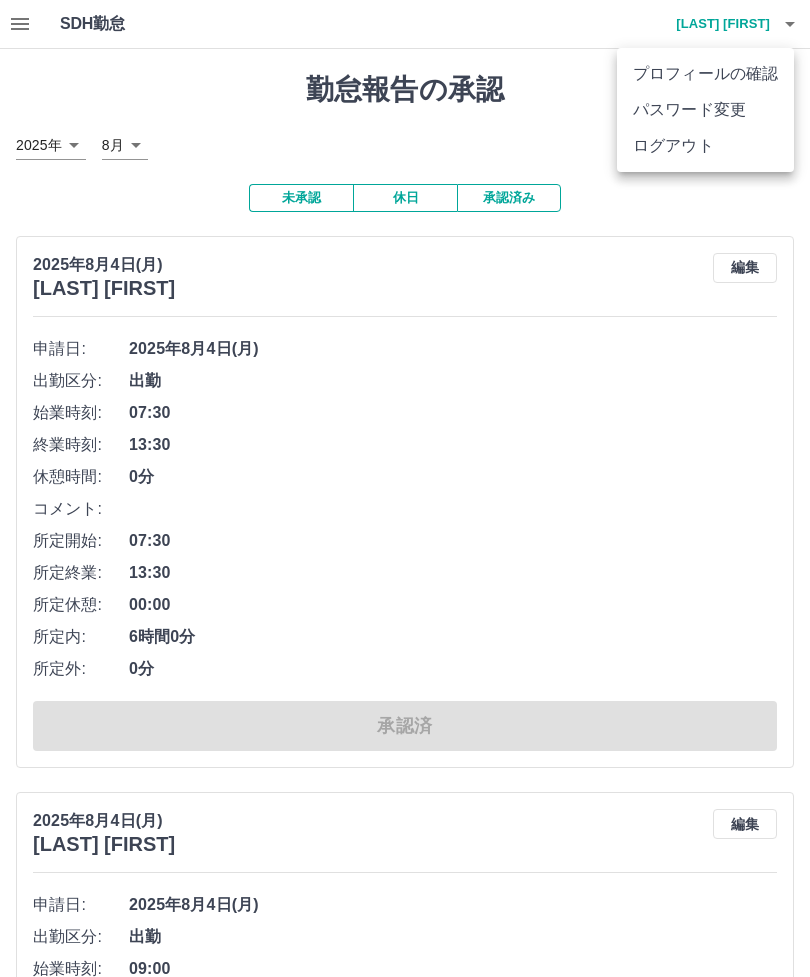 click on "ログアウト" at bounding box center (705, 146) 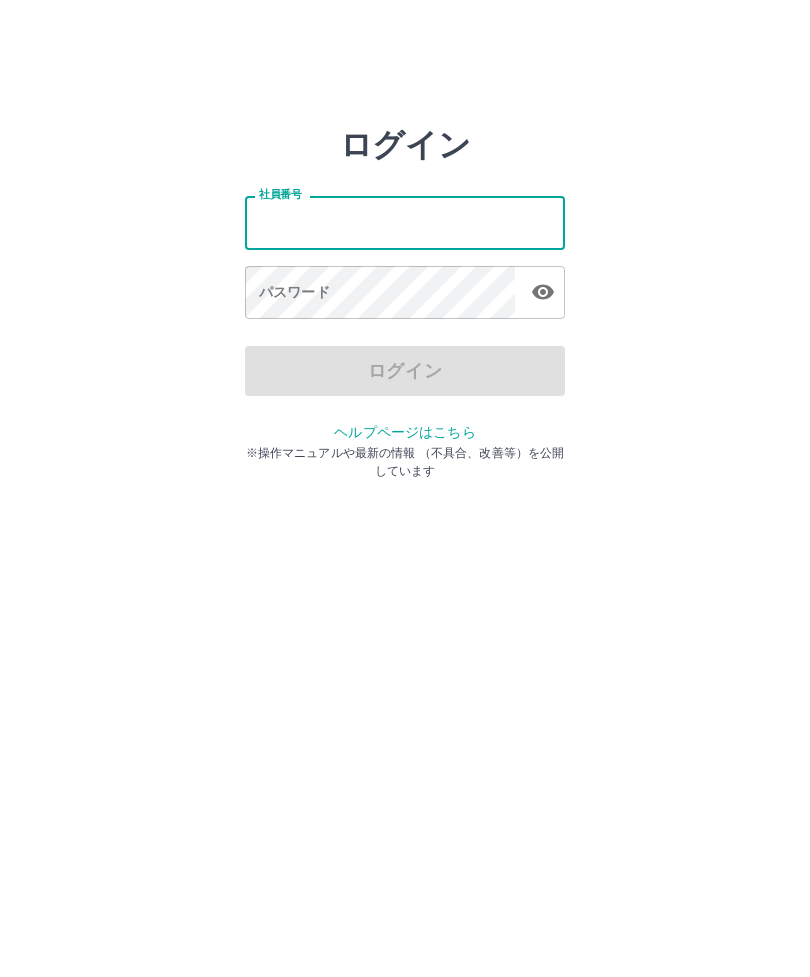 scroll, scrollTop: 0, scrollLeft: 0, axis: both 